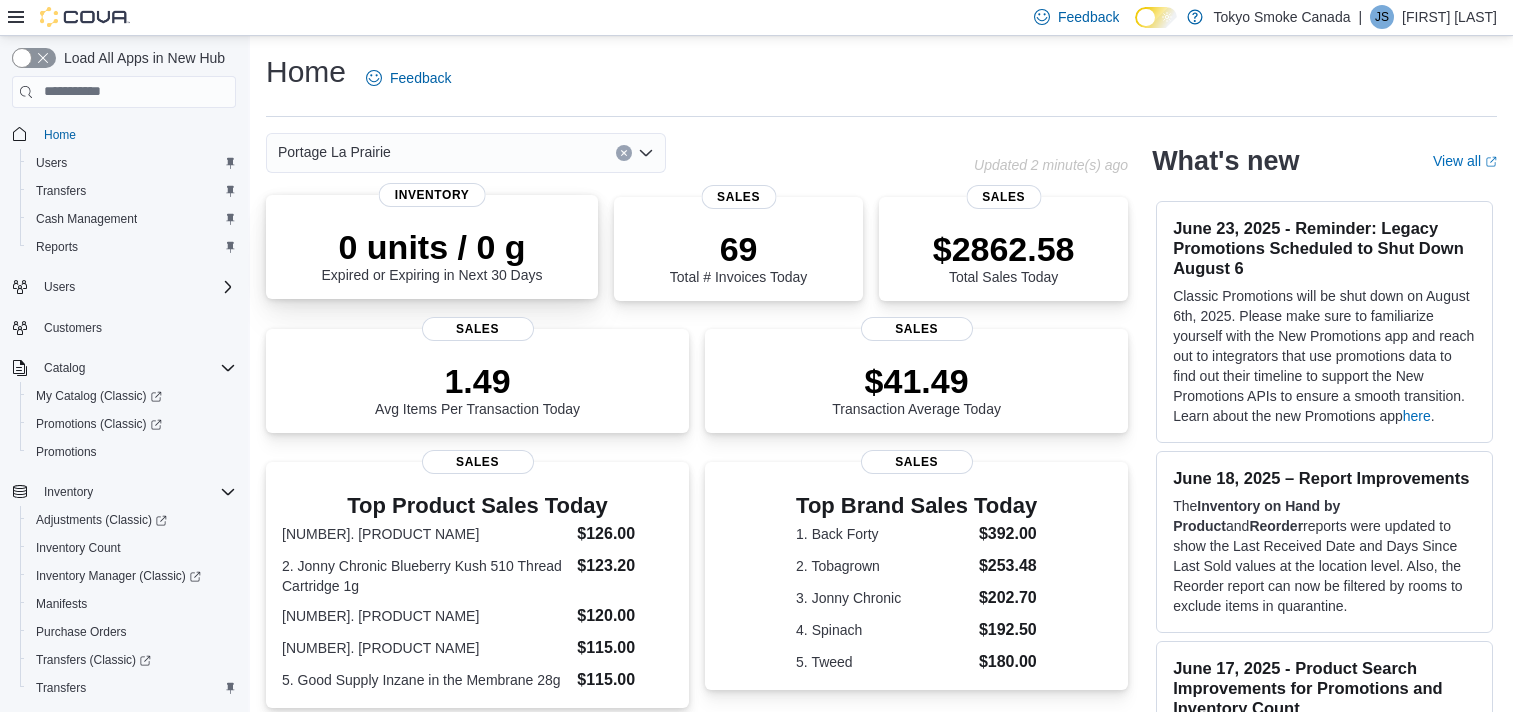 scroll, scrollTop: 0, scrollLeft: 0, axis: both 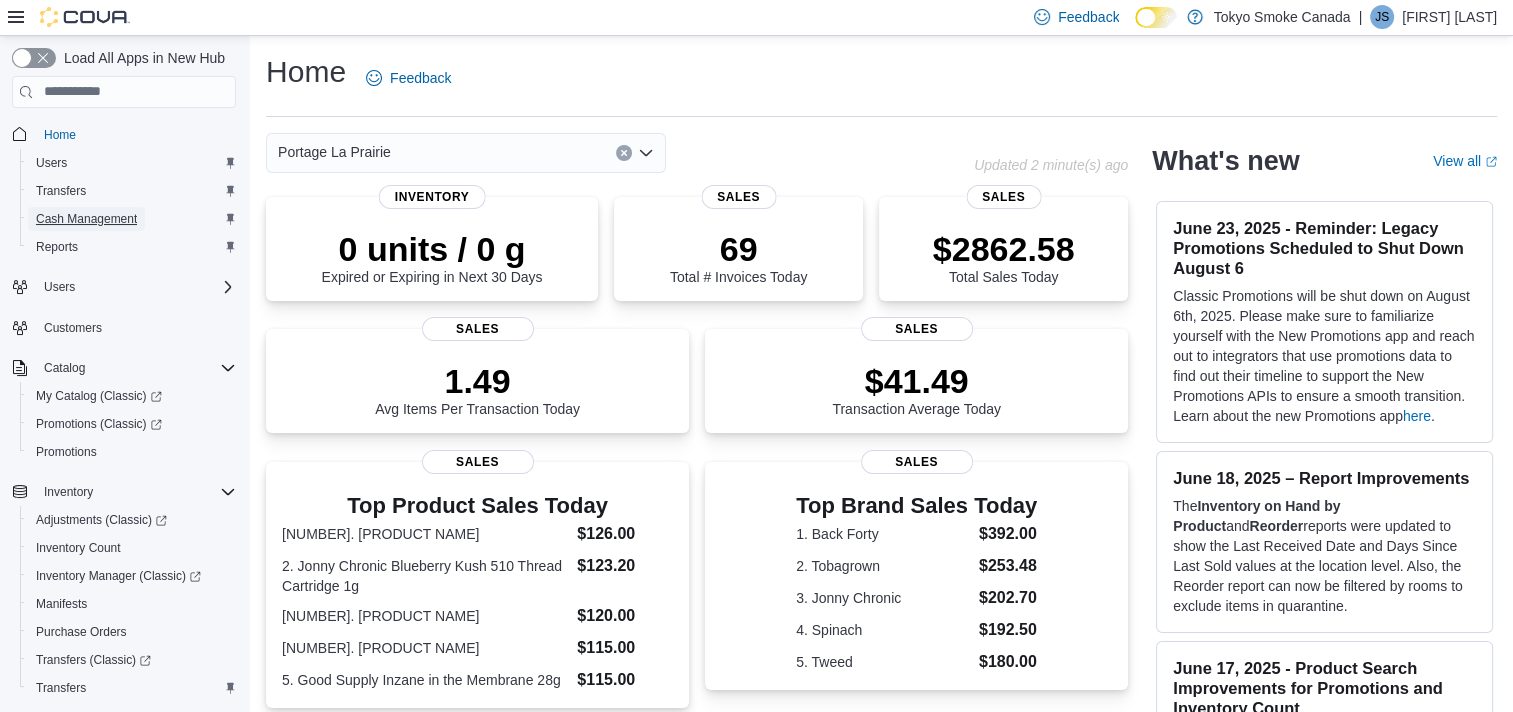 click on "Cash Management" at bounding box center (86, 219) 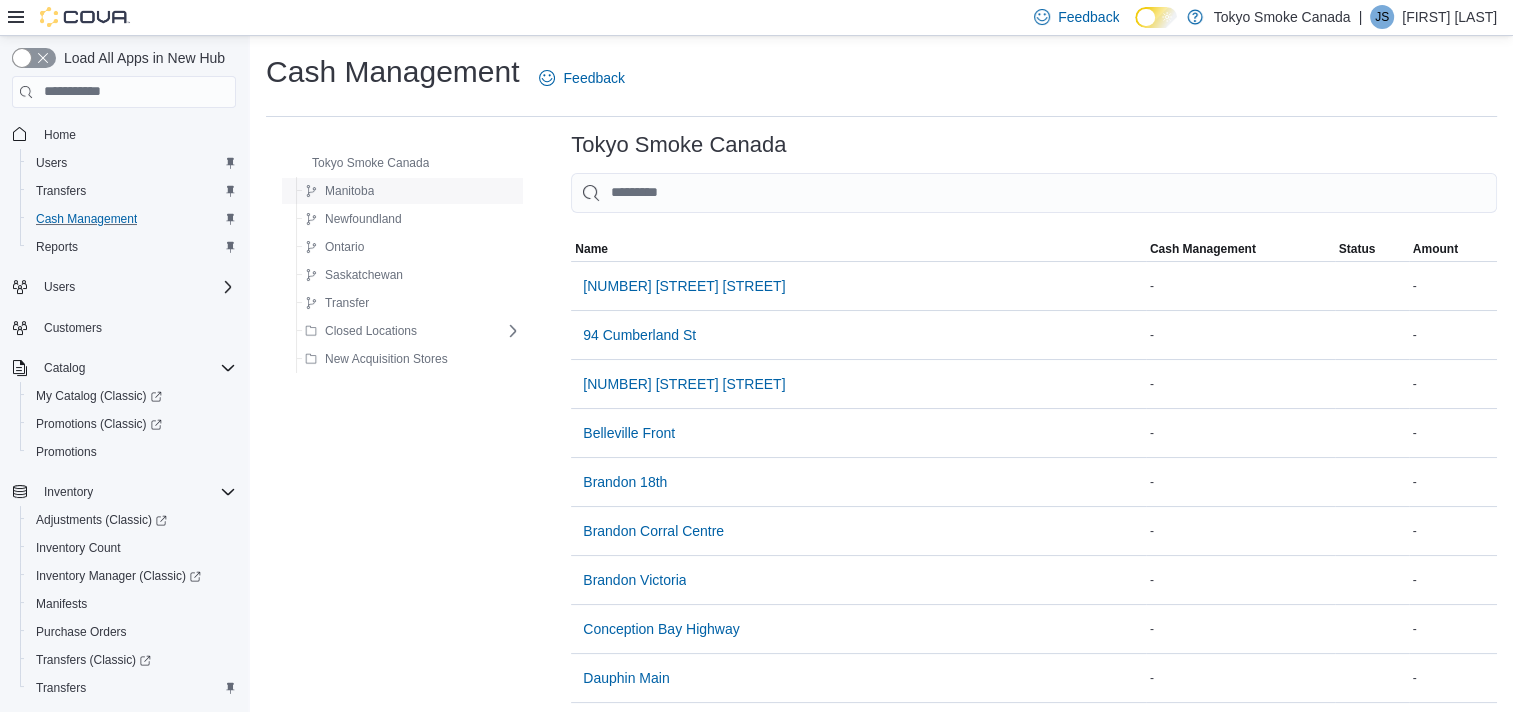 click on "Manitoba" at bounding box center (349, 191) 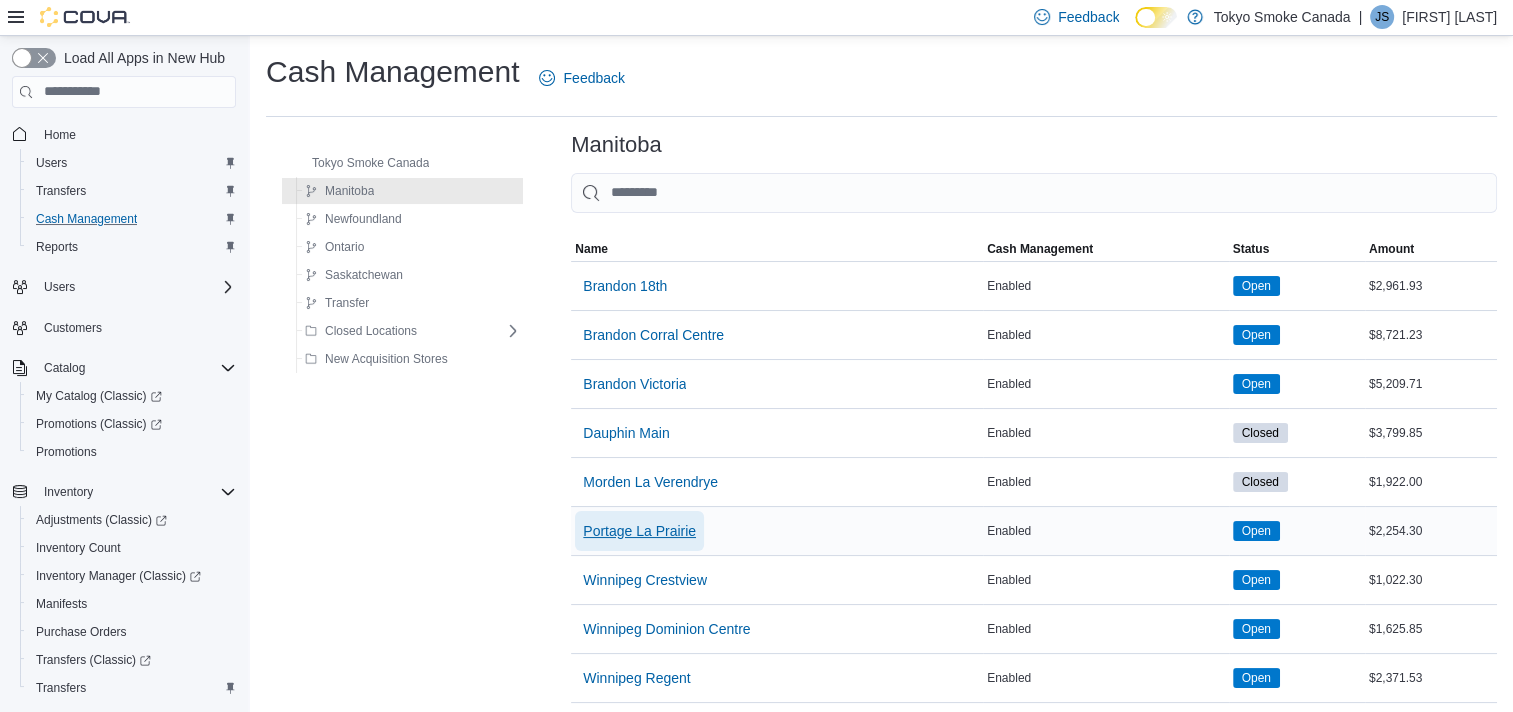 click on "Portage La Prairie" at bounding box center [639, 531] 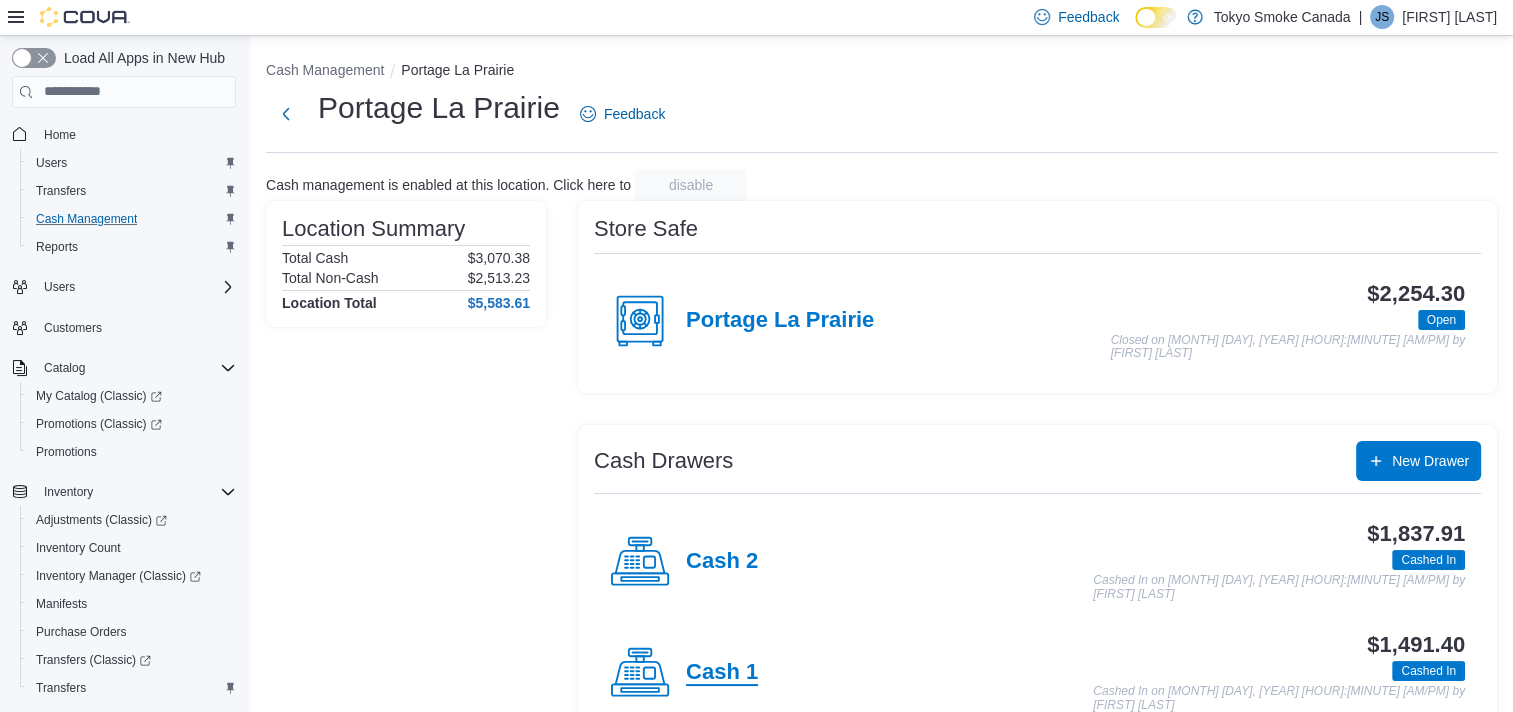 click on "Cash 1" at bounding box center [722, 673] 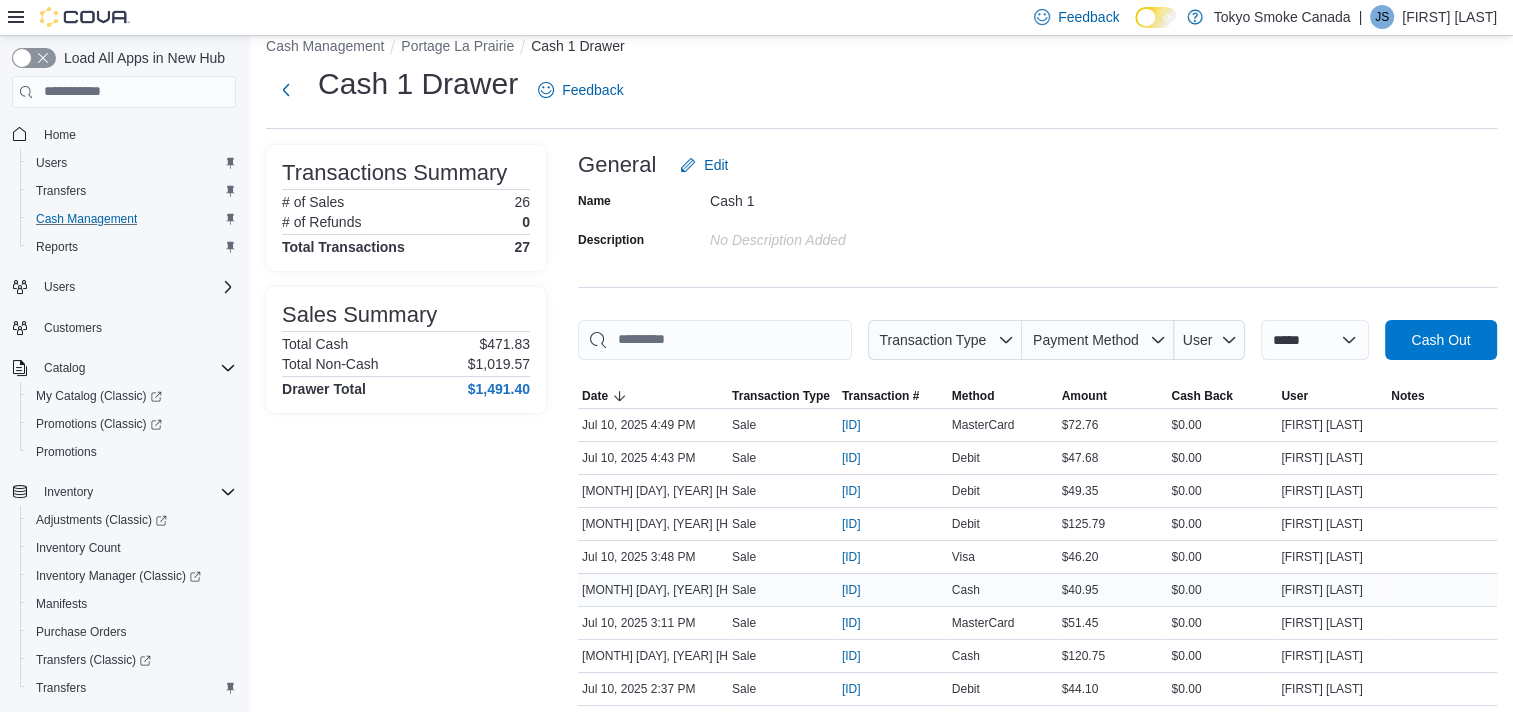 scroll, scrollTop: 100, scrollLeft: 0, axis: vertical 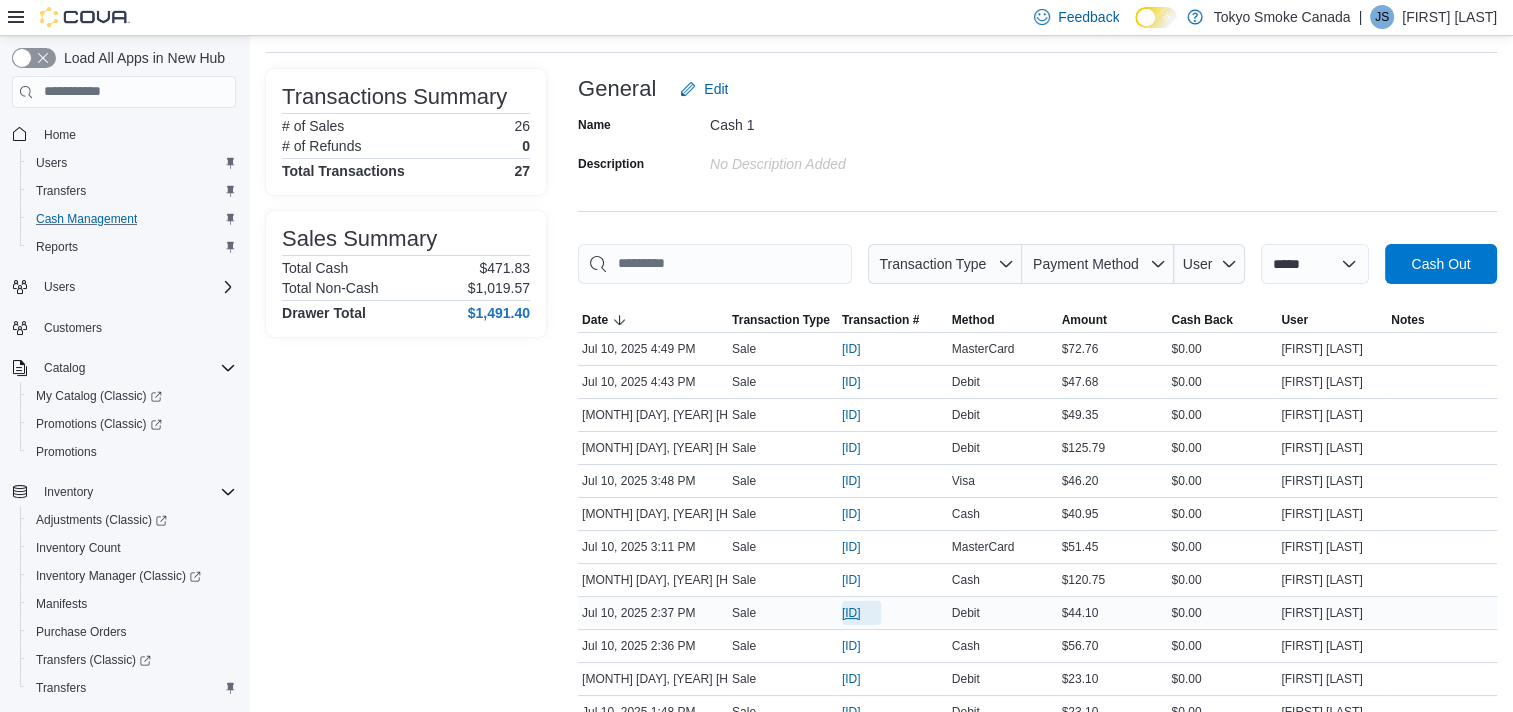 click on "[ID]" at bounding box center (851, 613) 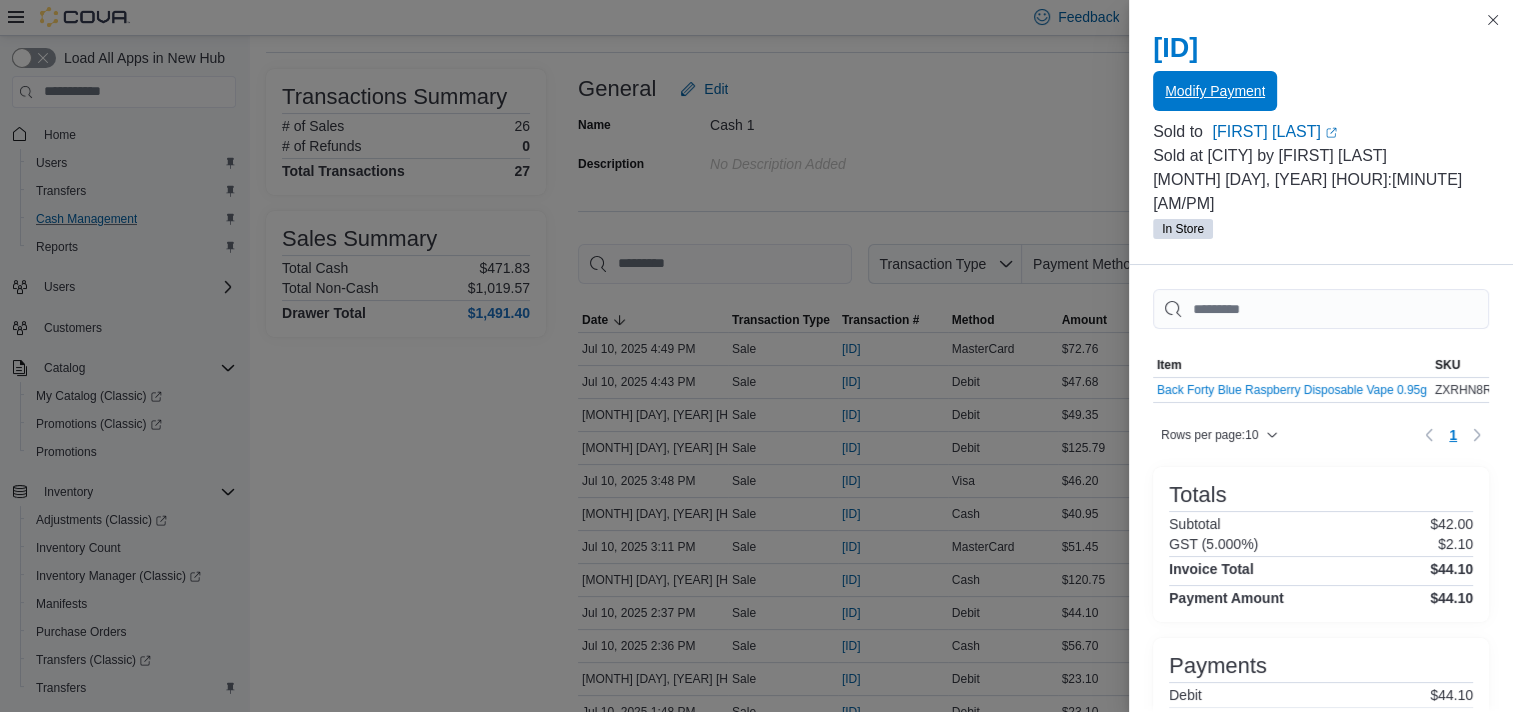 click on "Modify Payment" at bounding box center [1215, 91] 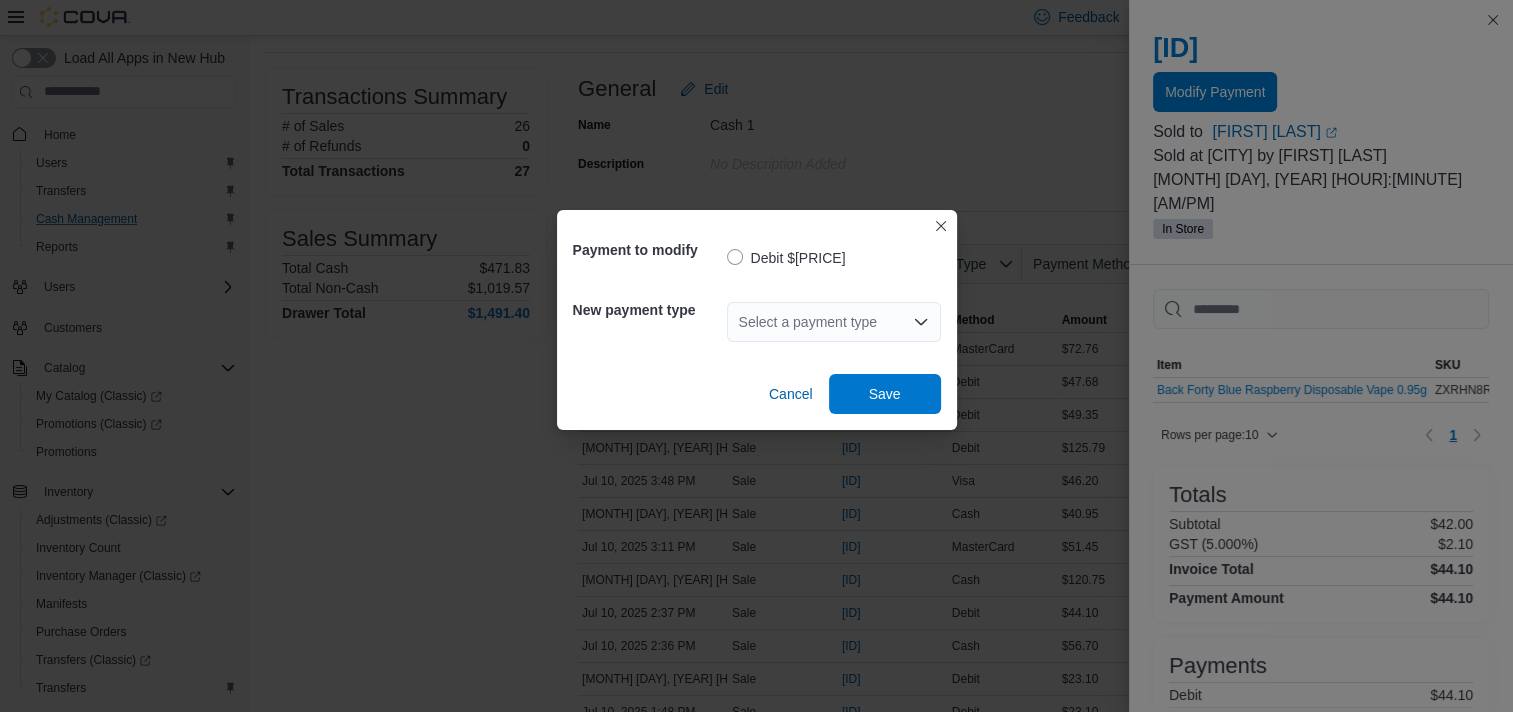 click 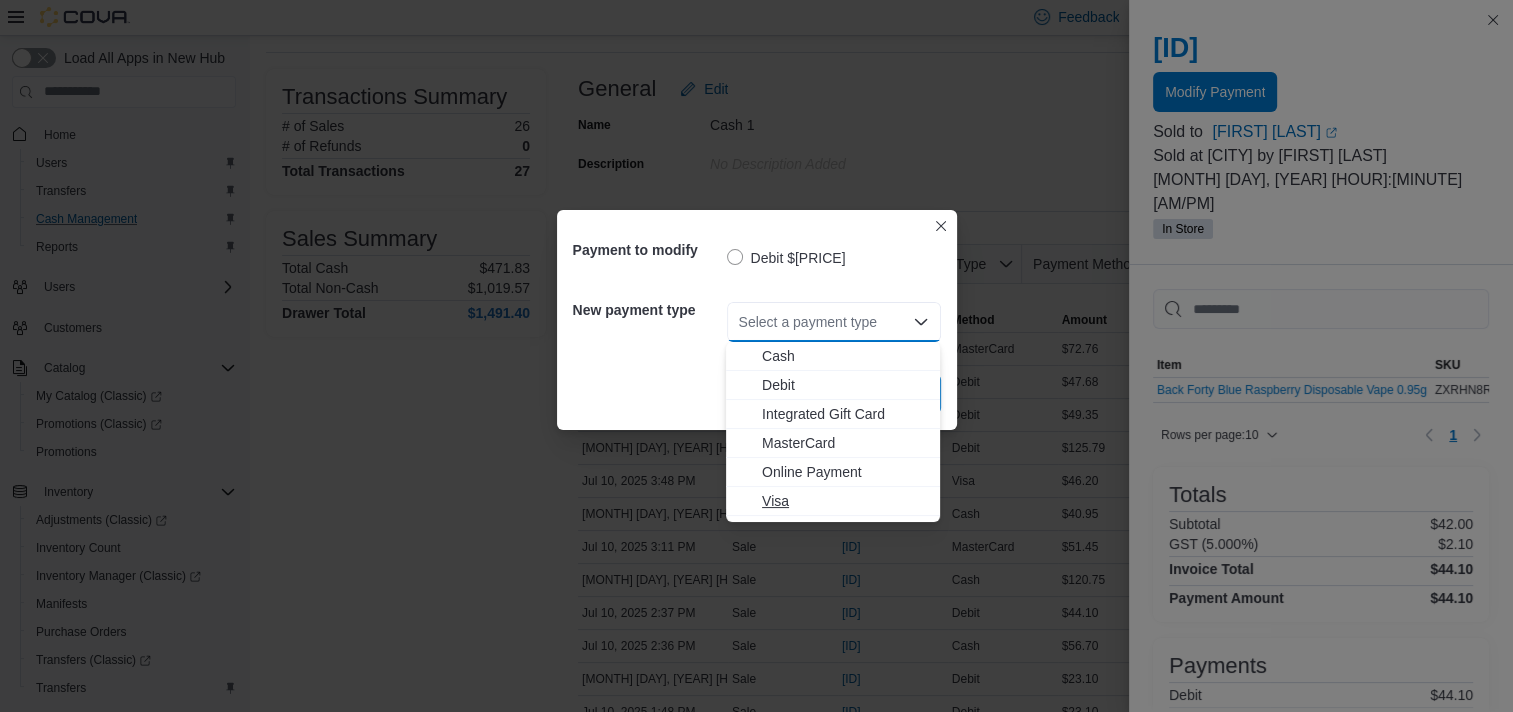 click on "Visa" at bounding box center (845, 501) 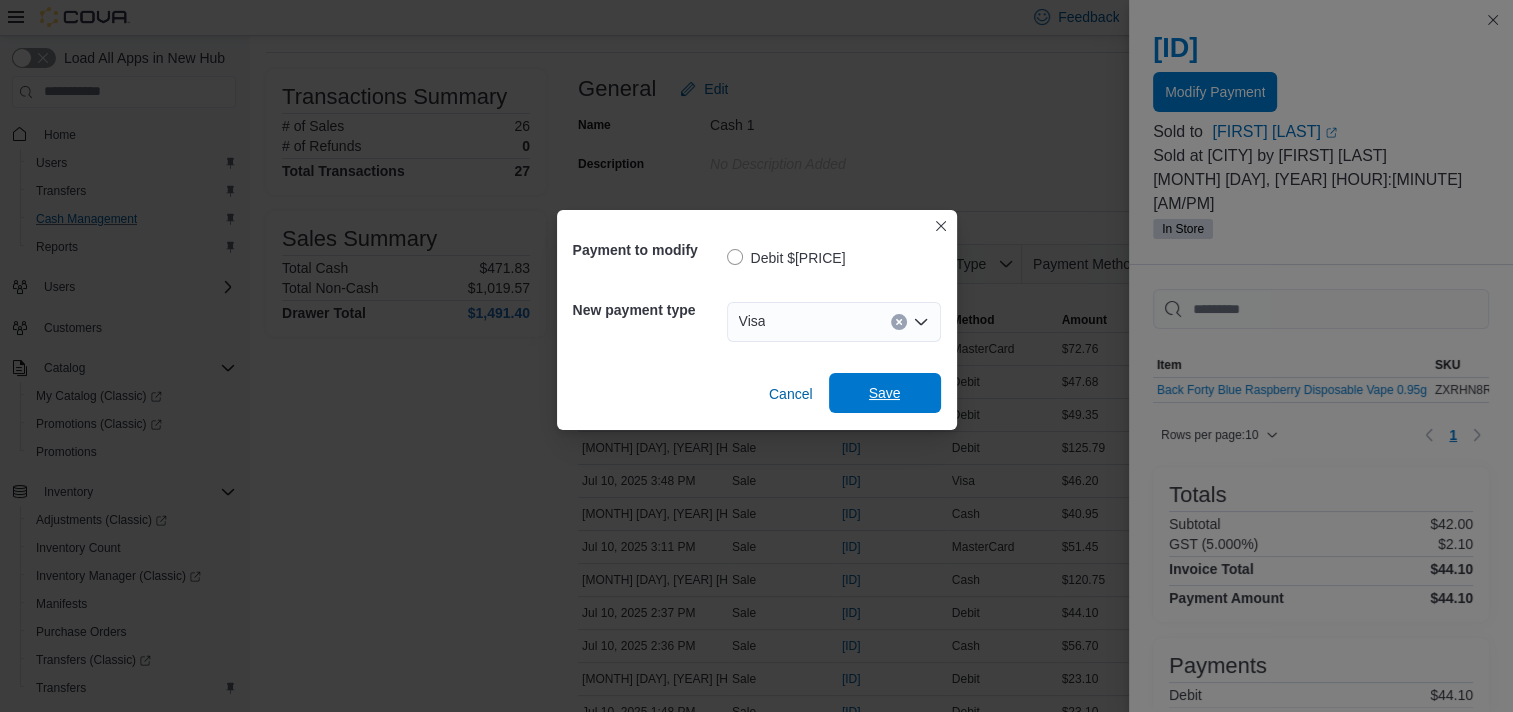 click on "Save" at bounding box center (885, 393) 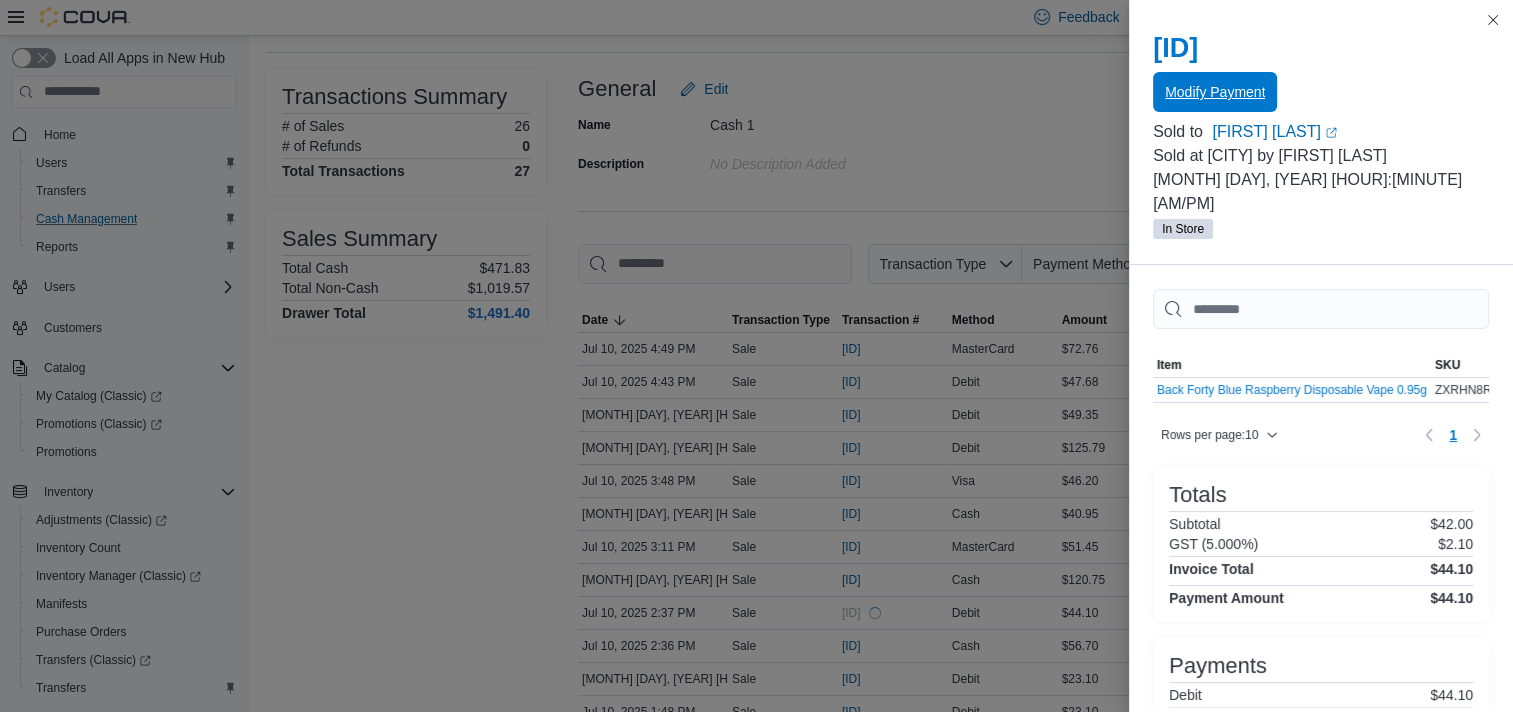 scroll, scrollTop: 0, scrollLeft: 0, axis: both 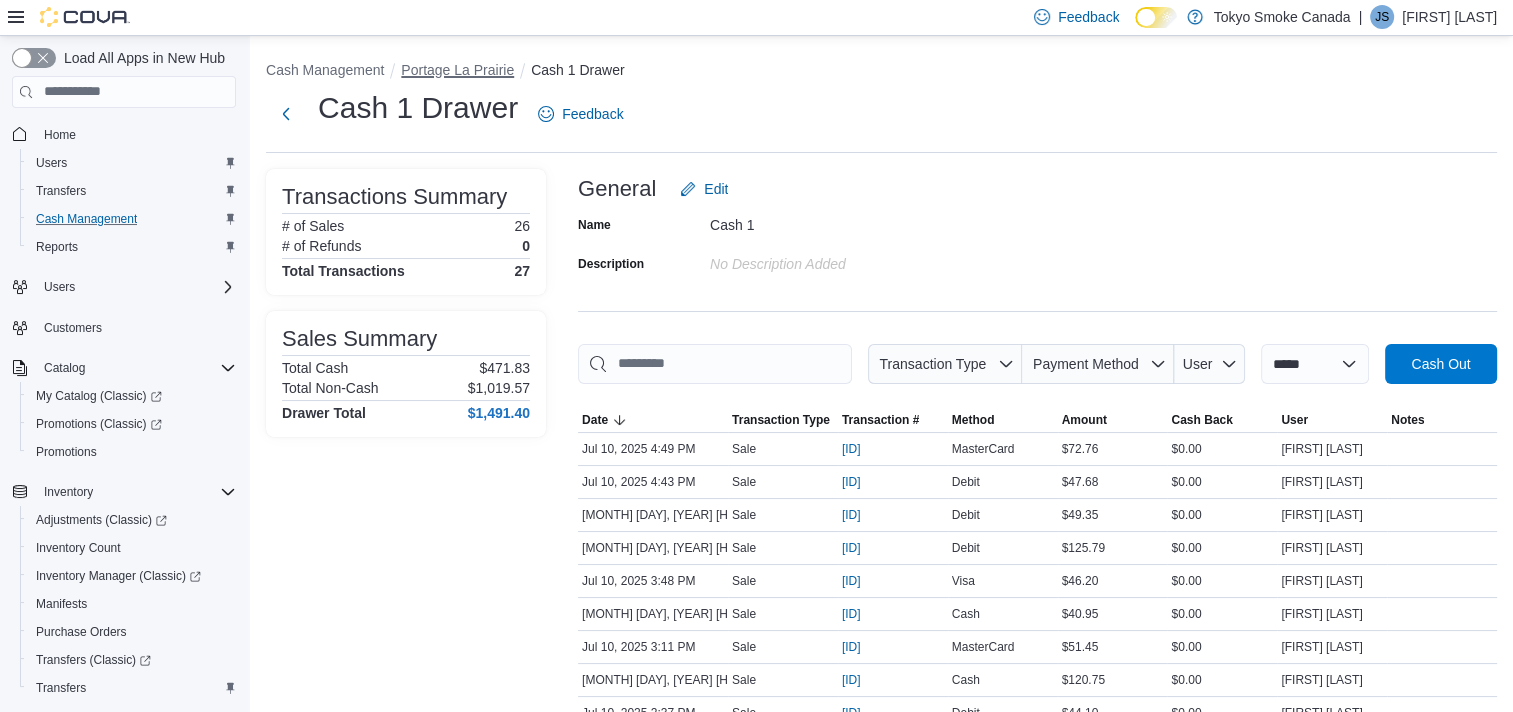 click on "Portage La Prairie" at bounding box center (457, 70) 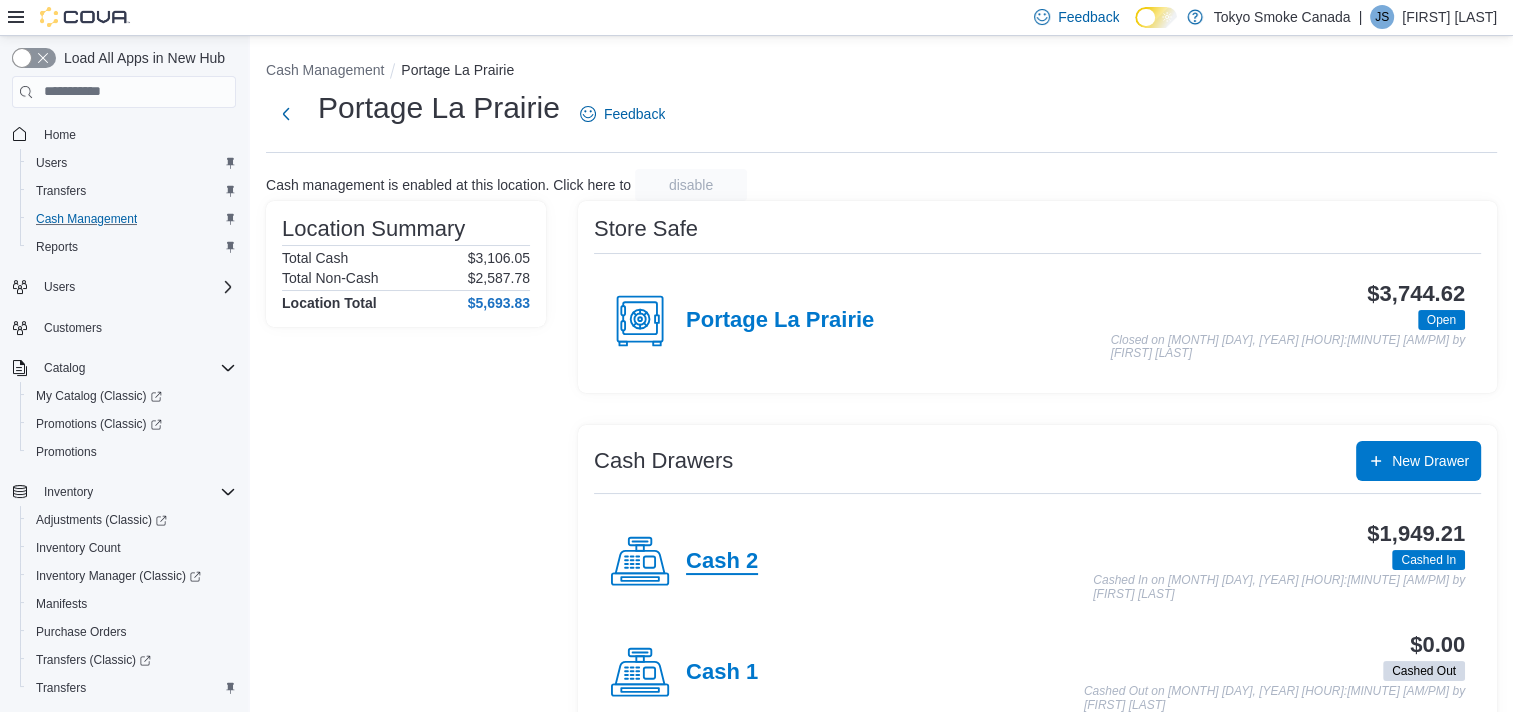 click on "Cash 2" at bounding box center (722, 562) 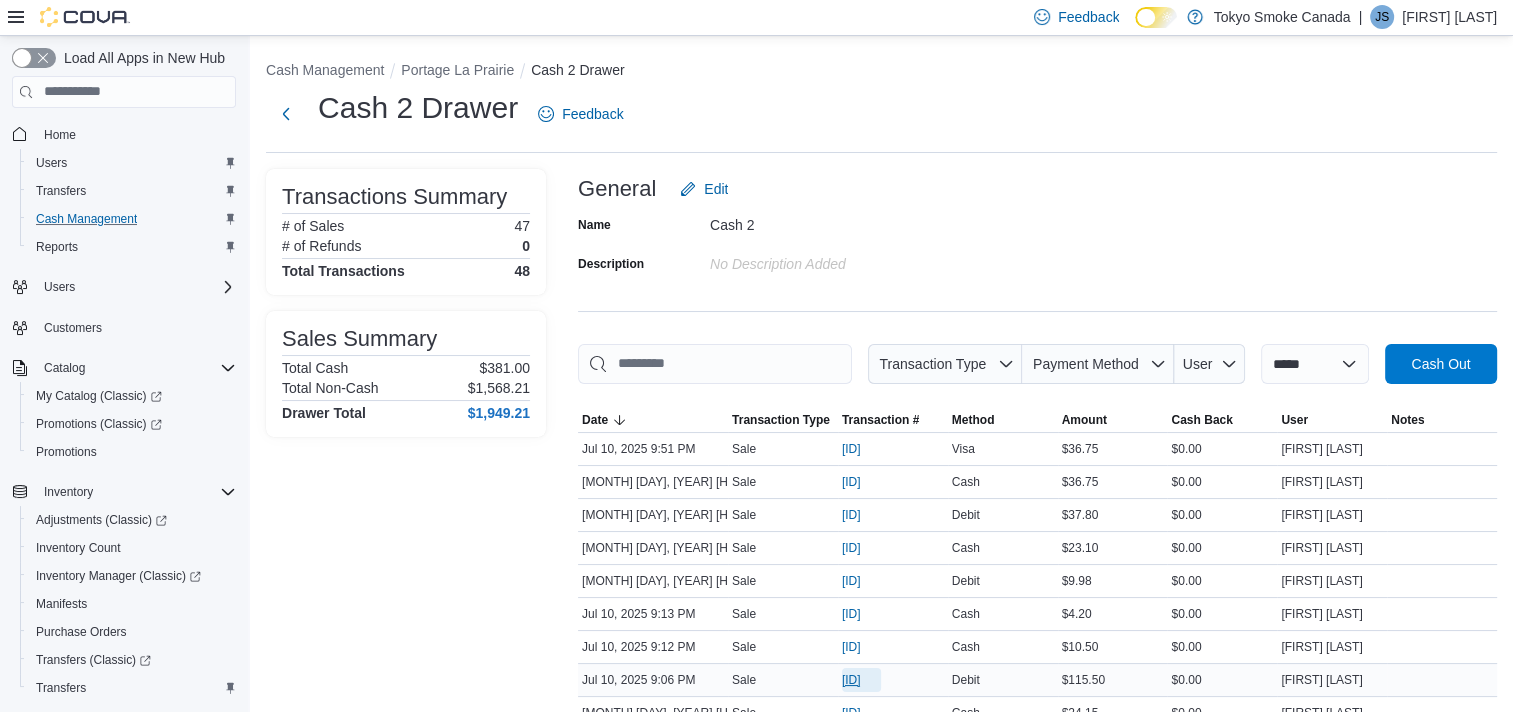 click on "[ID]" at bounding box center (851, 680) 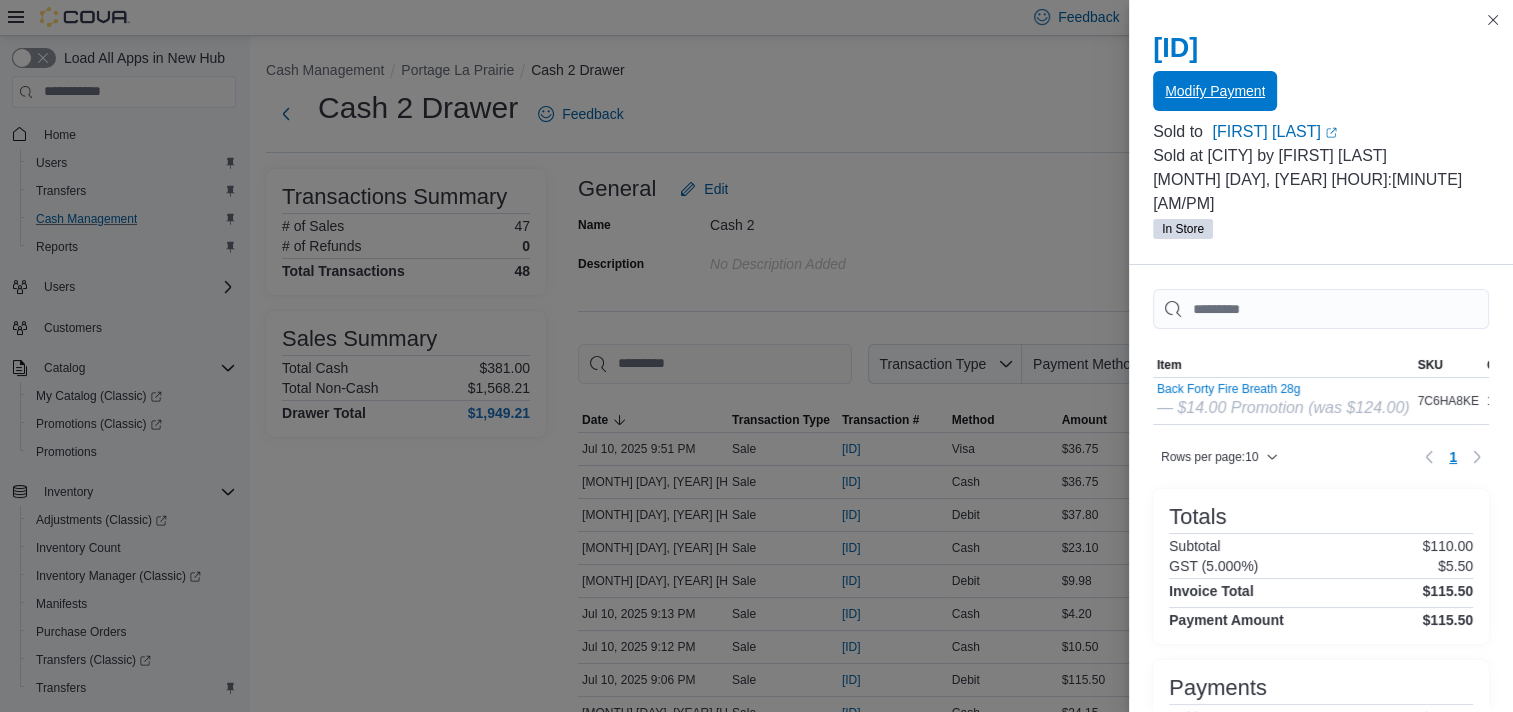click on "Modify Payment" at bounding box center [1215, 91] 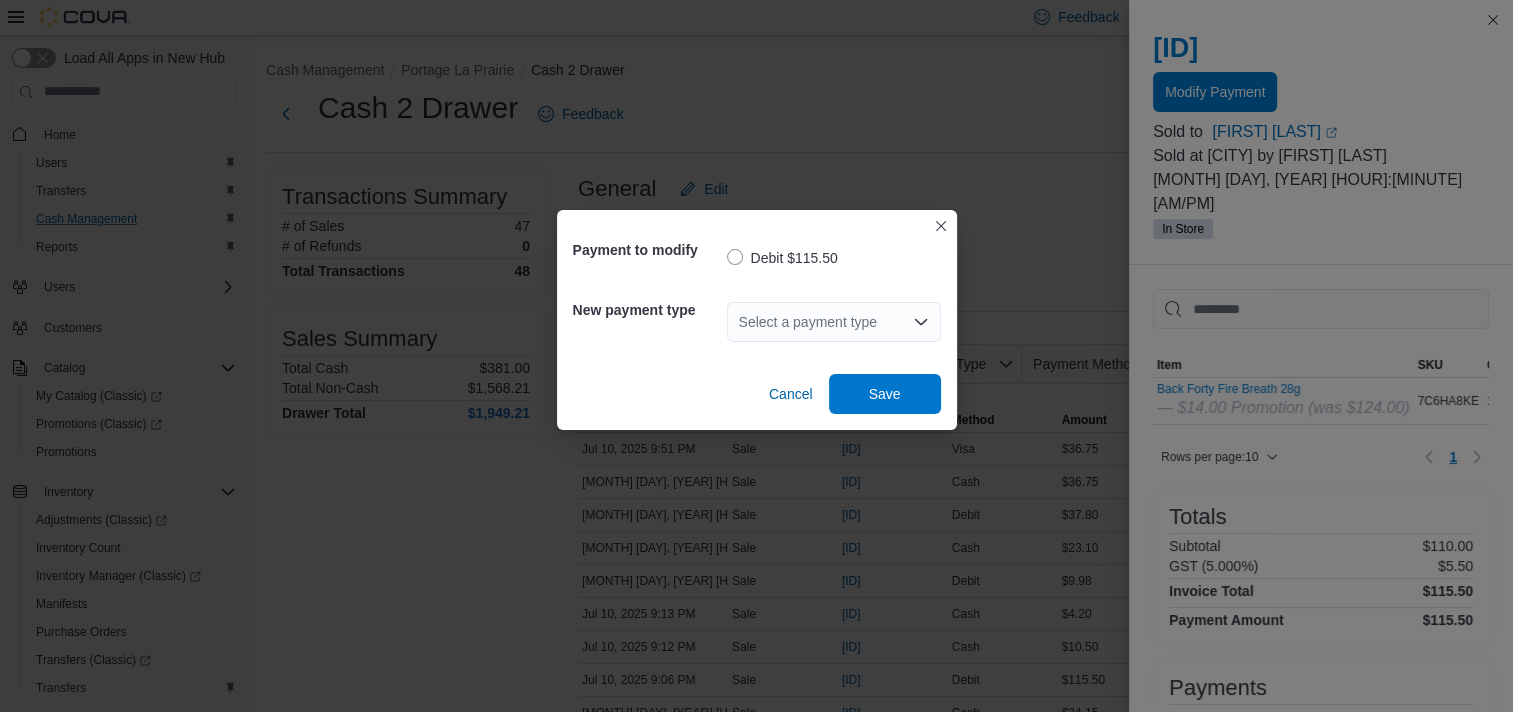 click 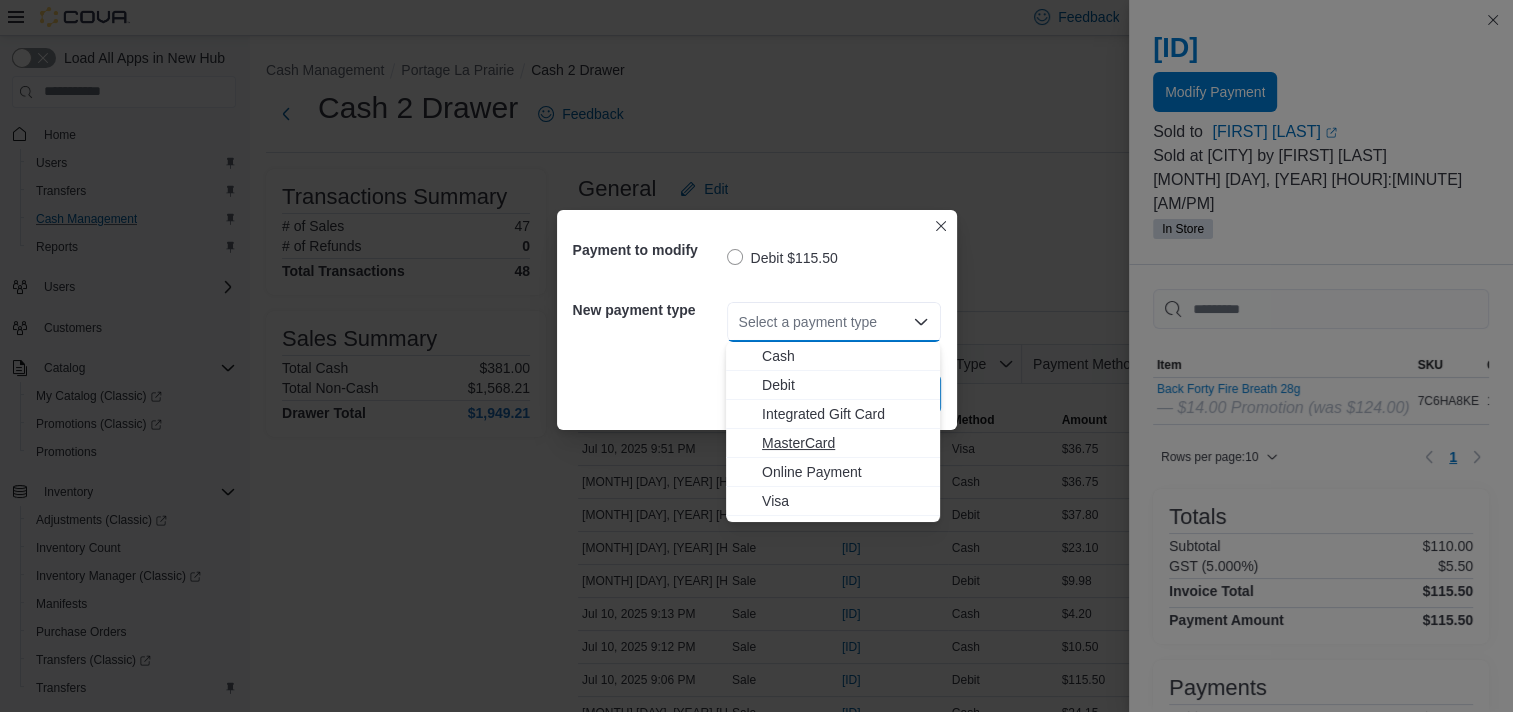 click on "MasterCard" at bounding box center [845, 443] 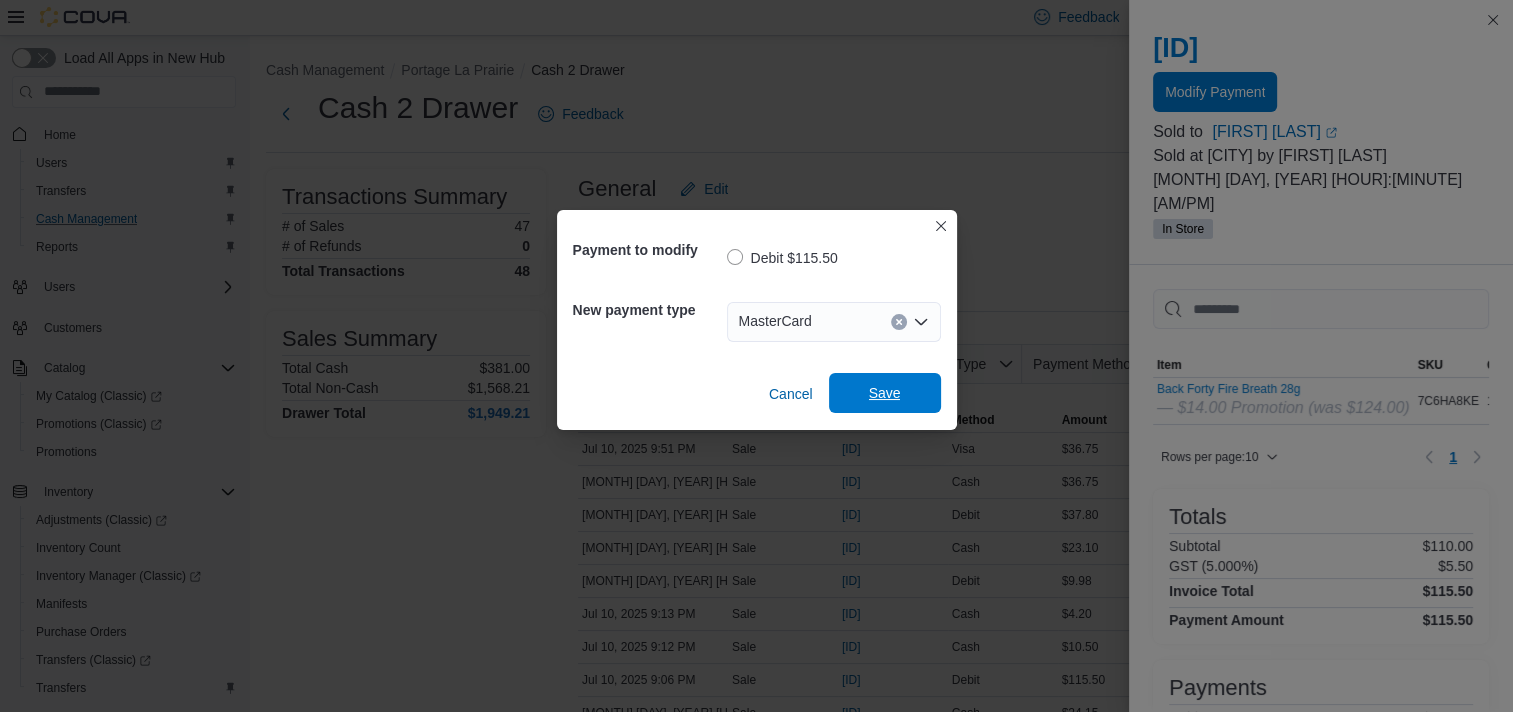 click on "Save" at bounding box center [885, 393] 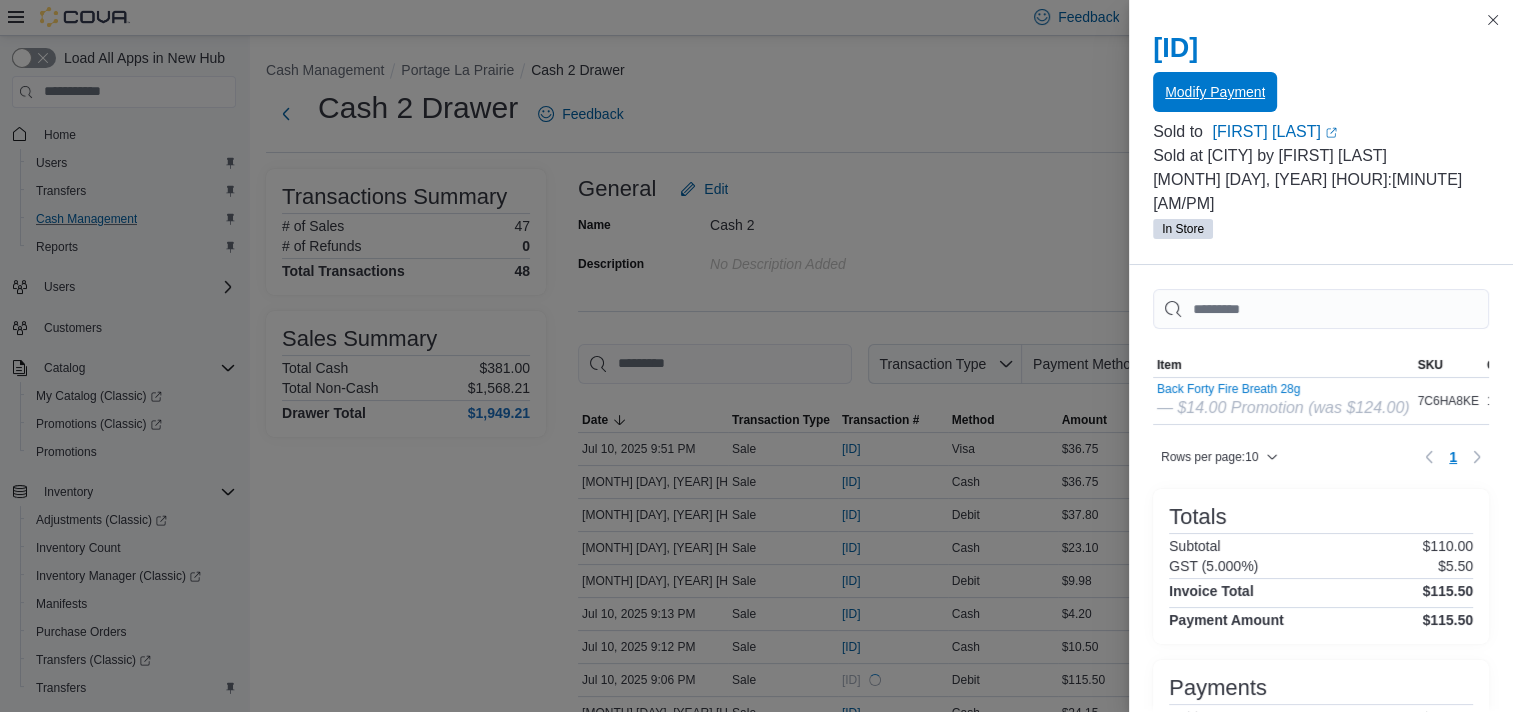scroll, scrollTop: 0, scrollLeft: 0, axis: both 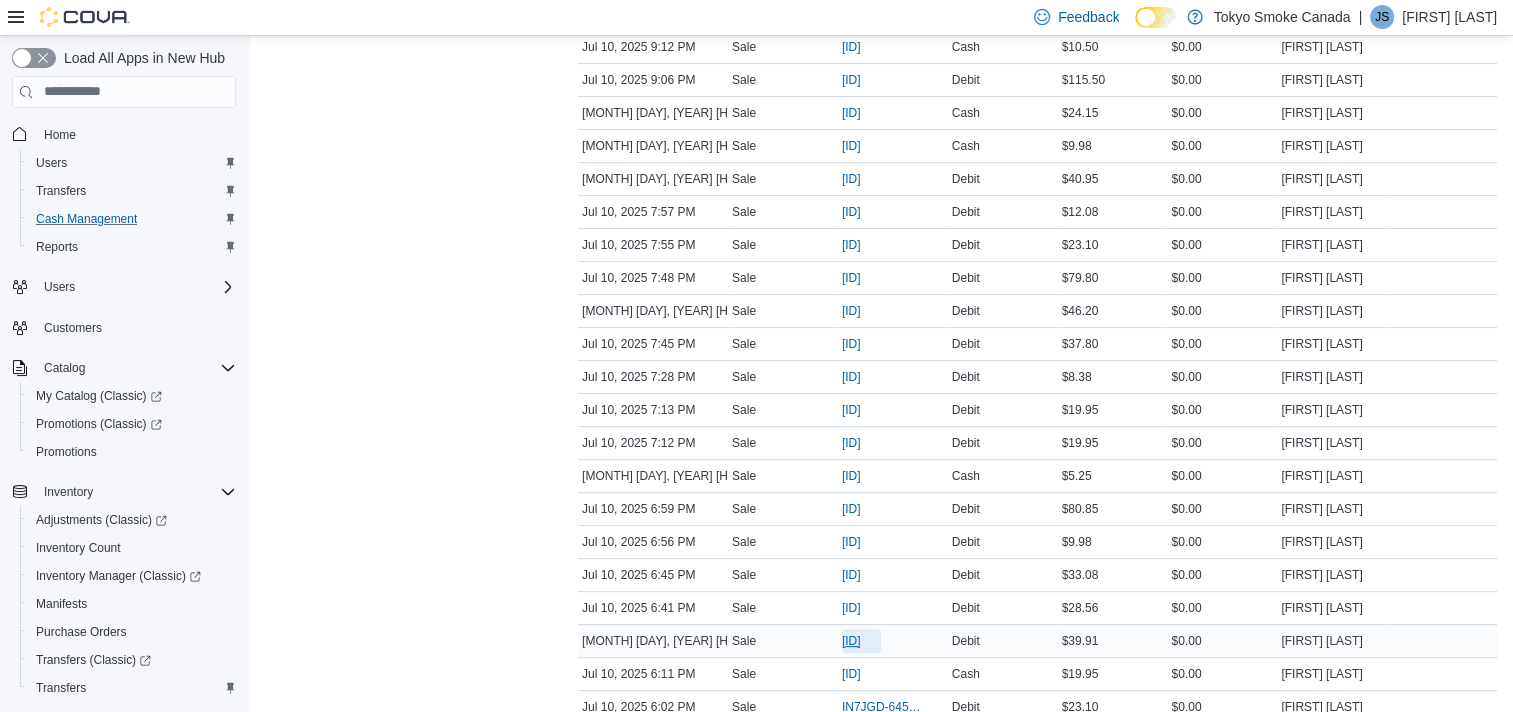 click on "[ID]" at bounding box center [851, 641] 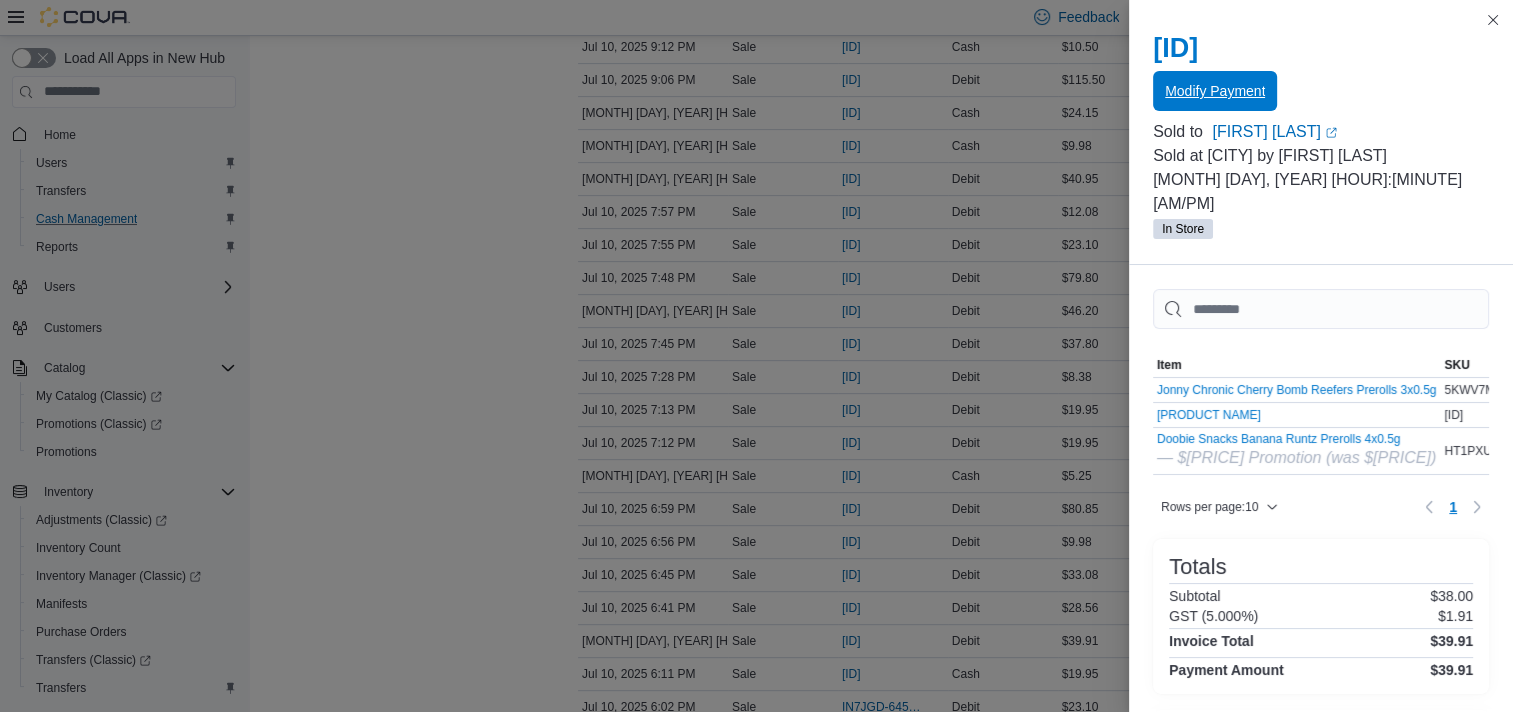 click on "Modify Payment" at bounding box center [1215, 91] 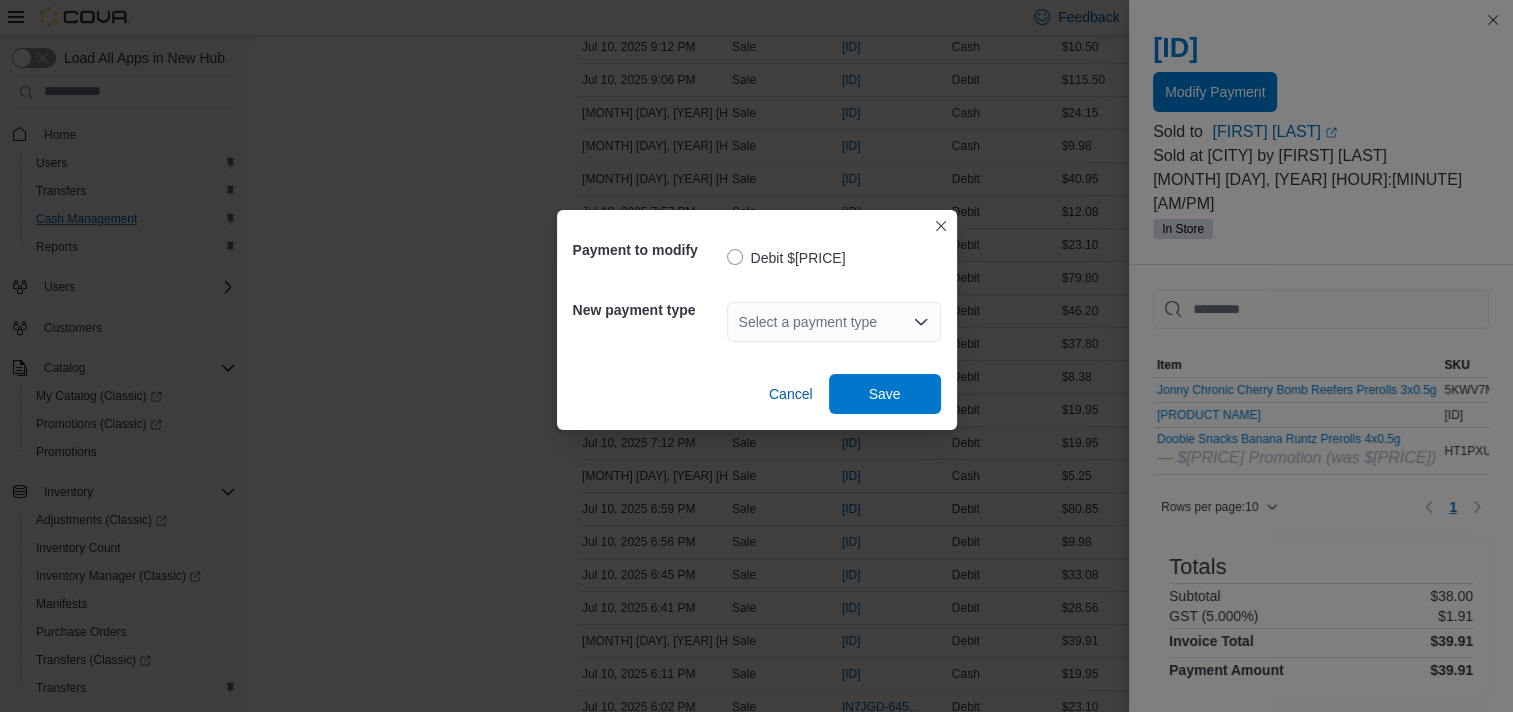 click 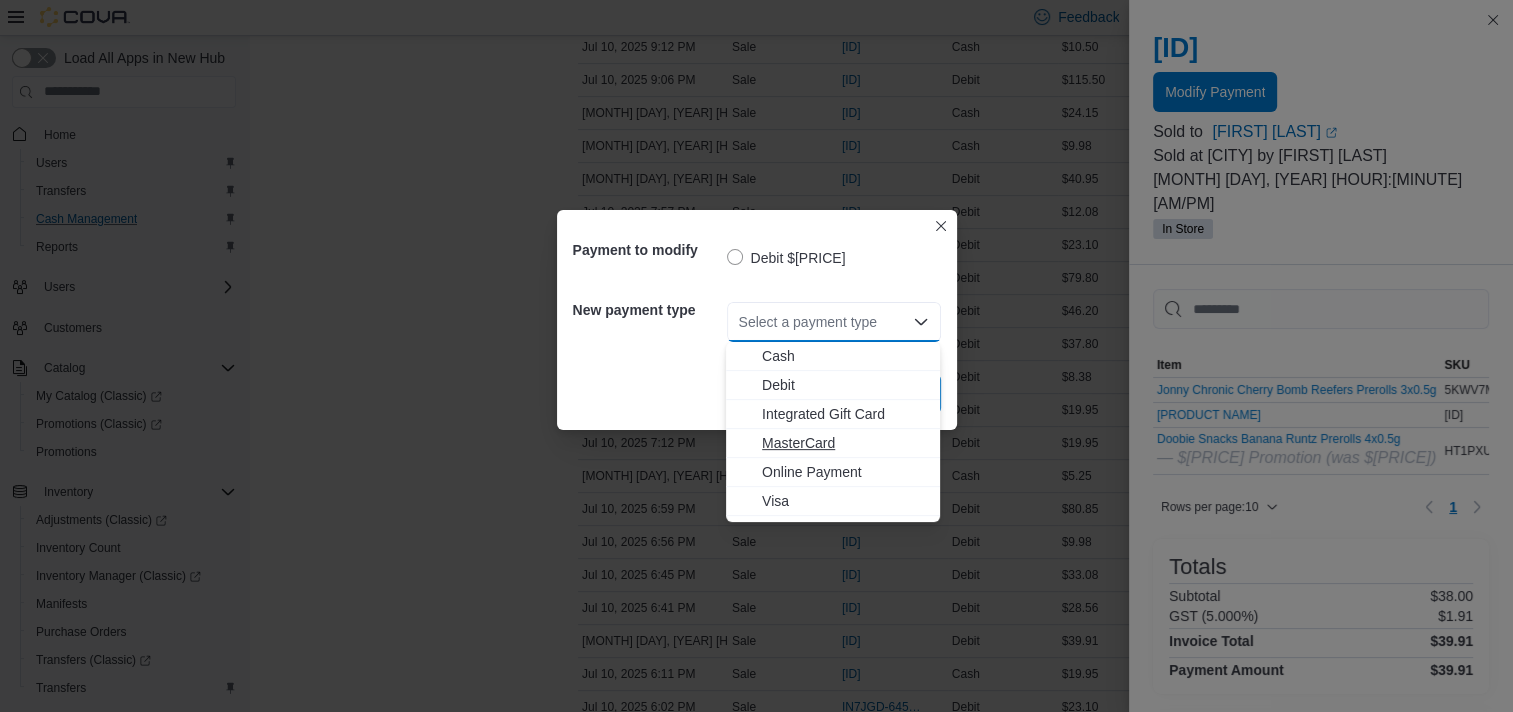 click on "MasterCard" at bounding box center (845, 443) 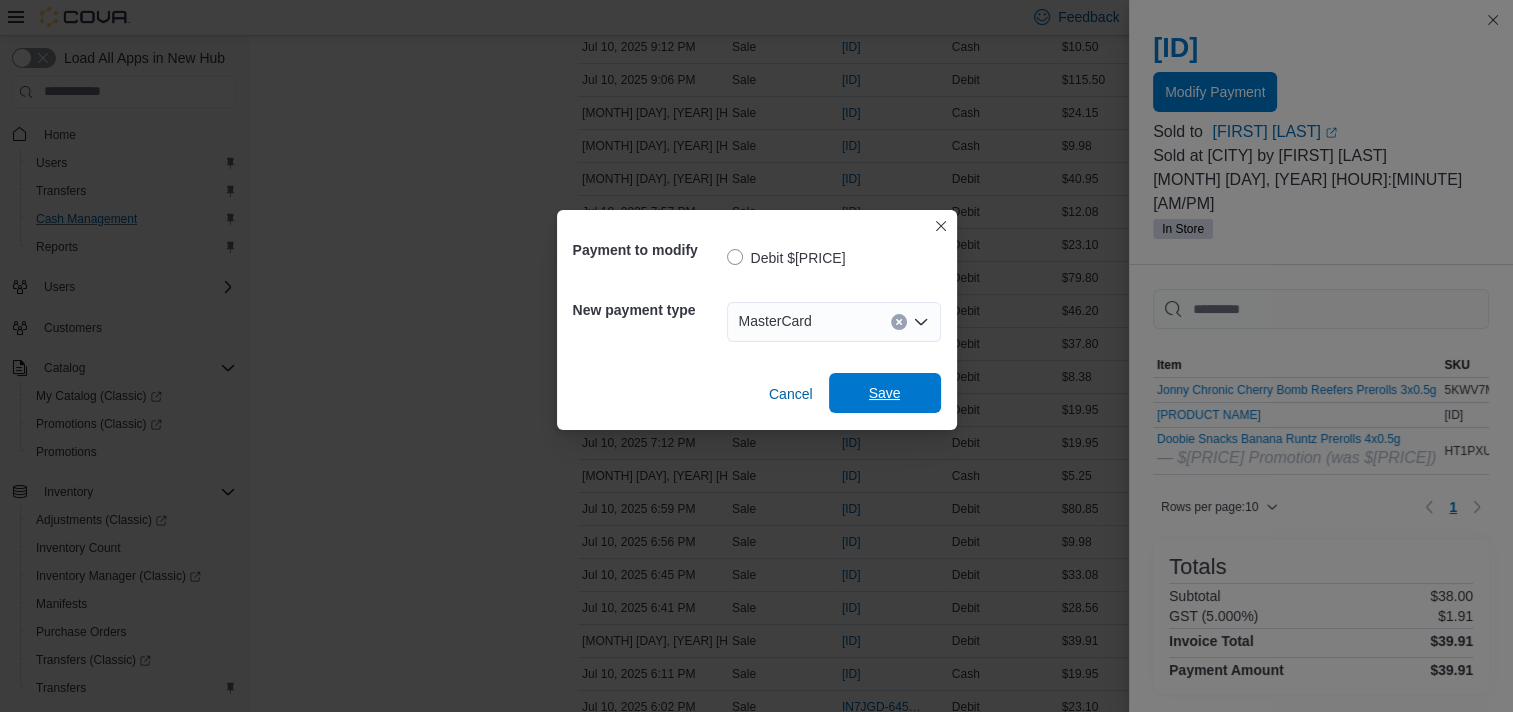 click on "Save" at bounding box center (885, 393) 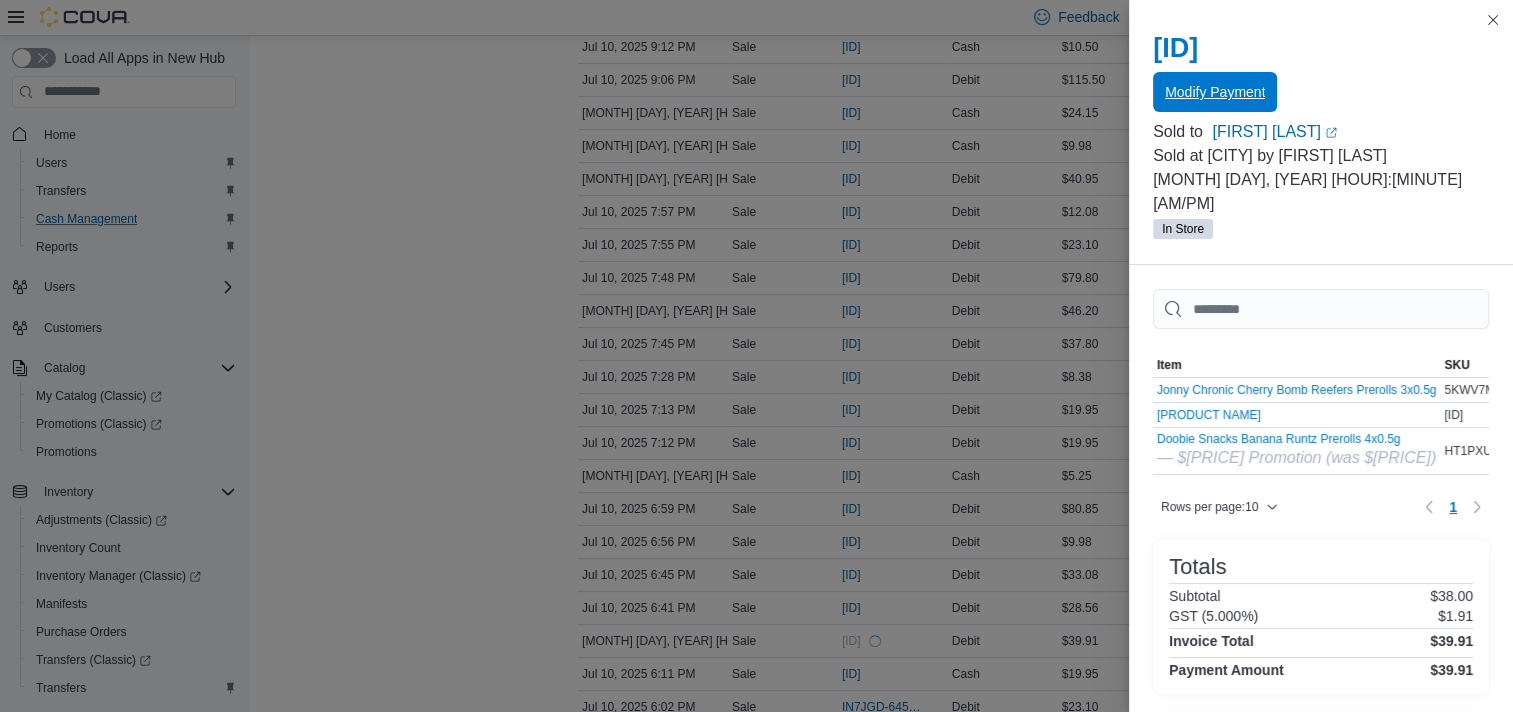 scroll, scrollTop: 0, scrollLeft: 0, axis: both 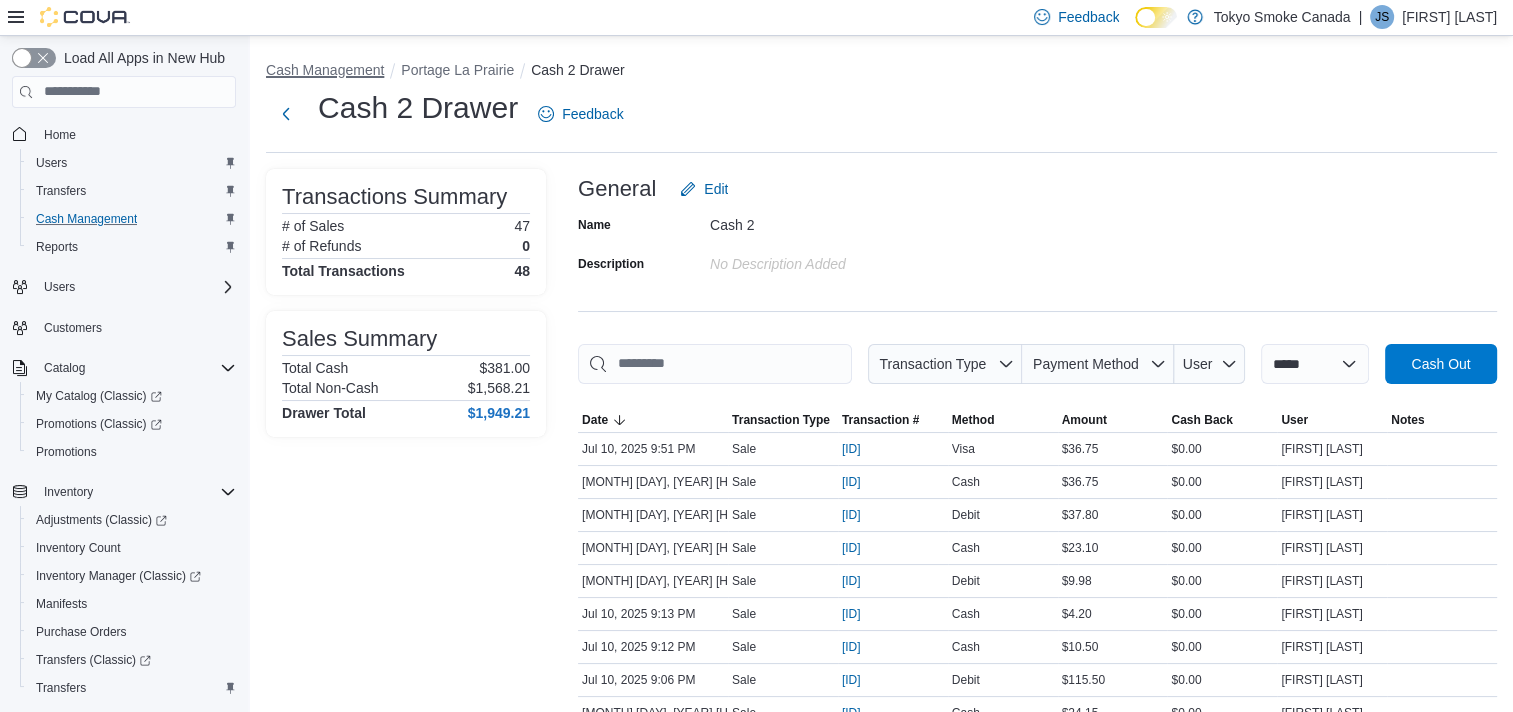 click on "Cash Management" at bounding box center [325, 70] 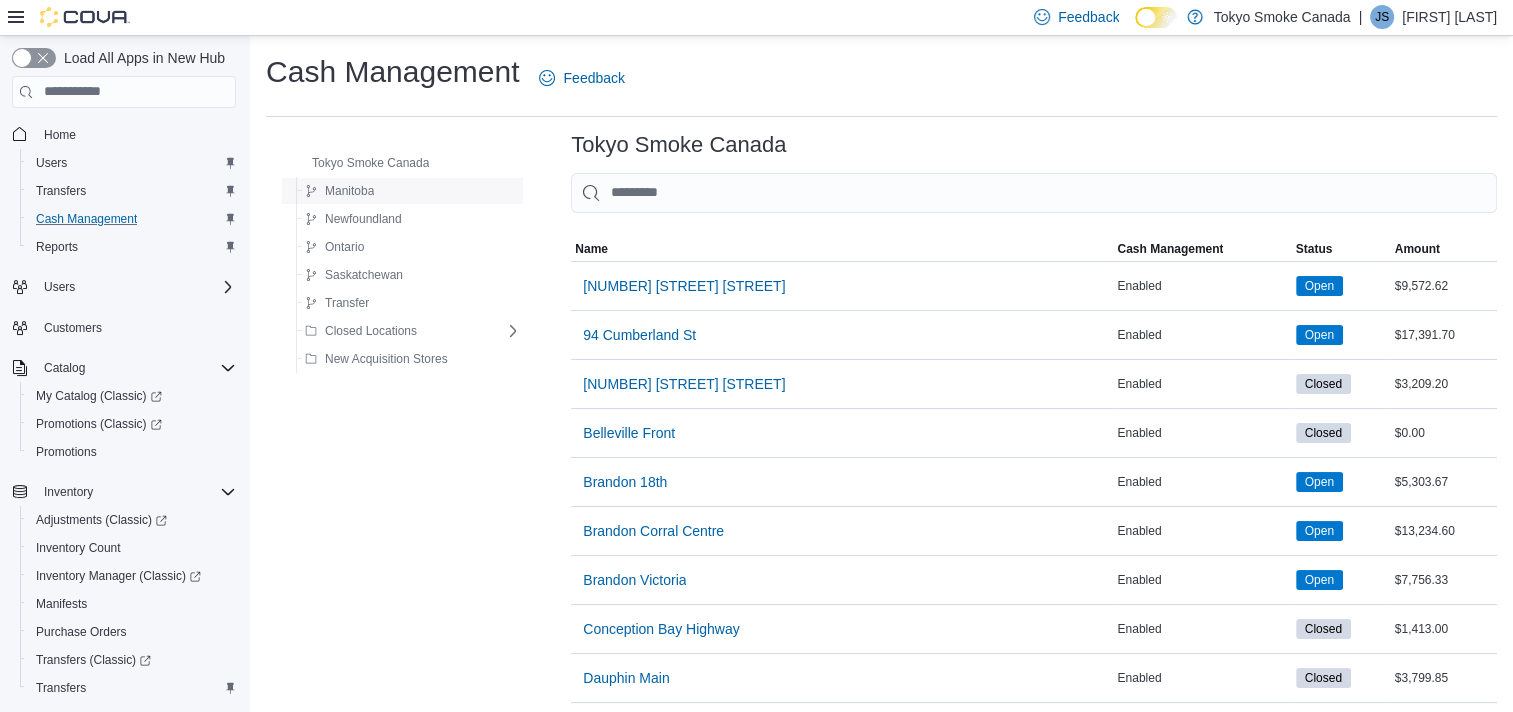 click on "Manitoba" at bounding box center (349, 191) 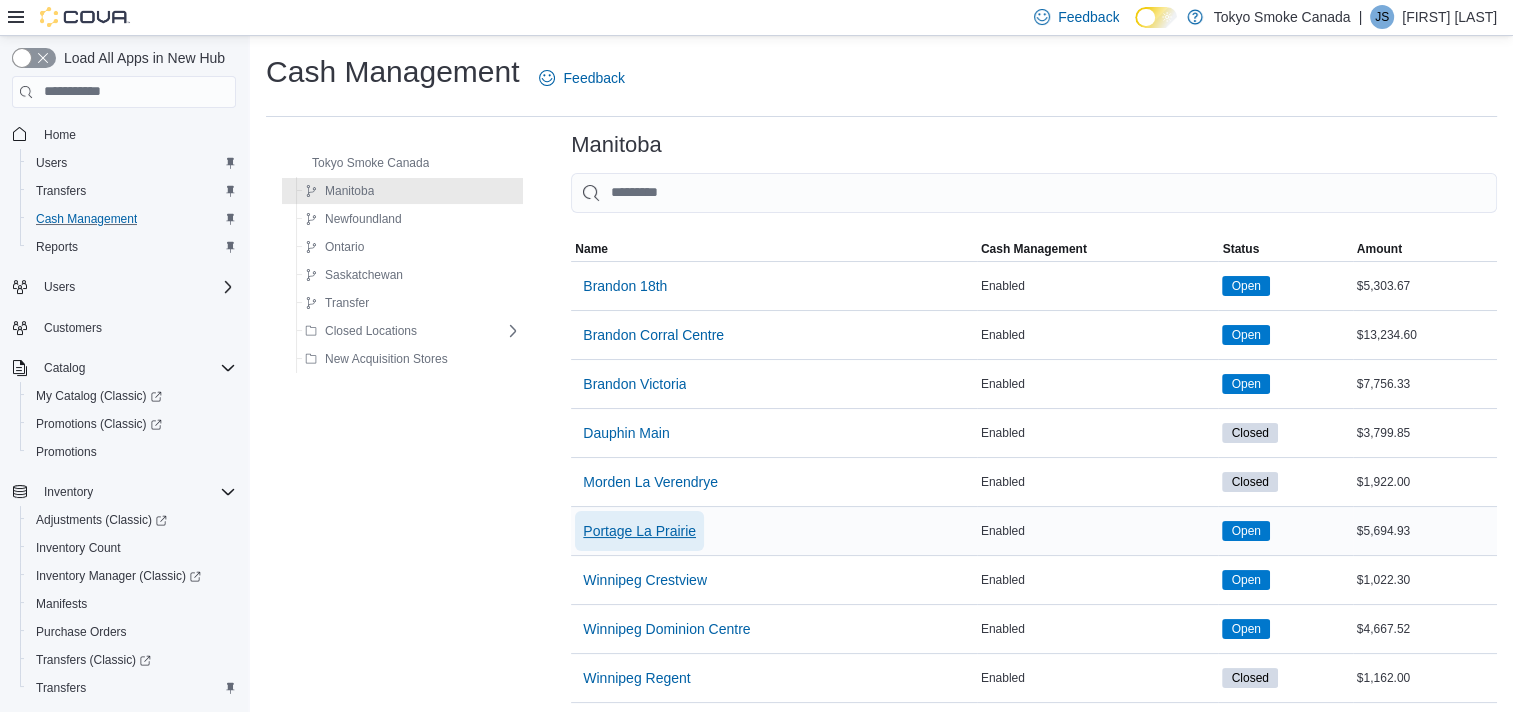 click on "Portage La Prairie" at bounding box center (639, 531) 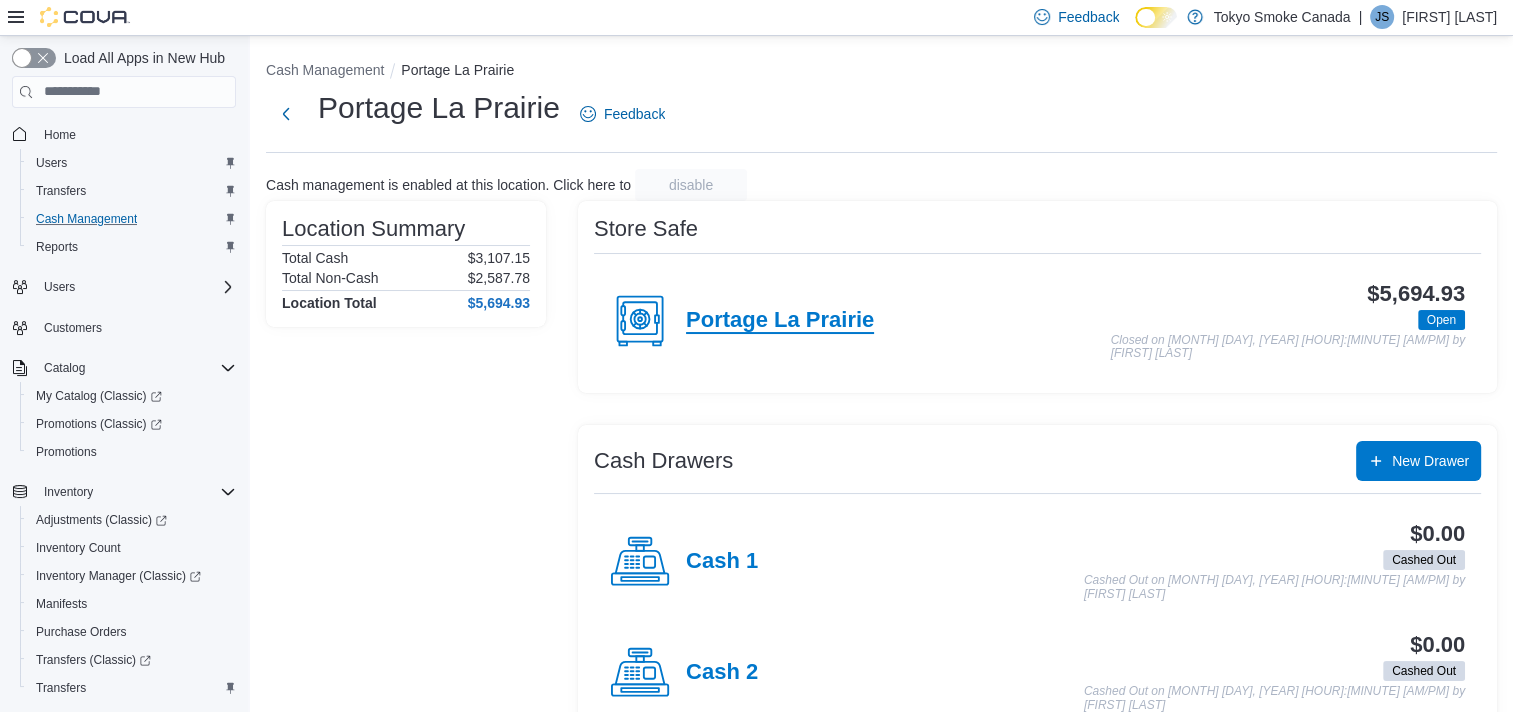 click on "Portage La Prairie" at bounding box center (780, 321) 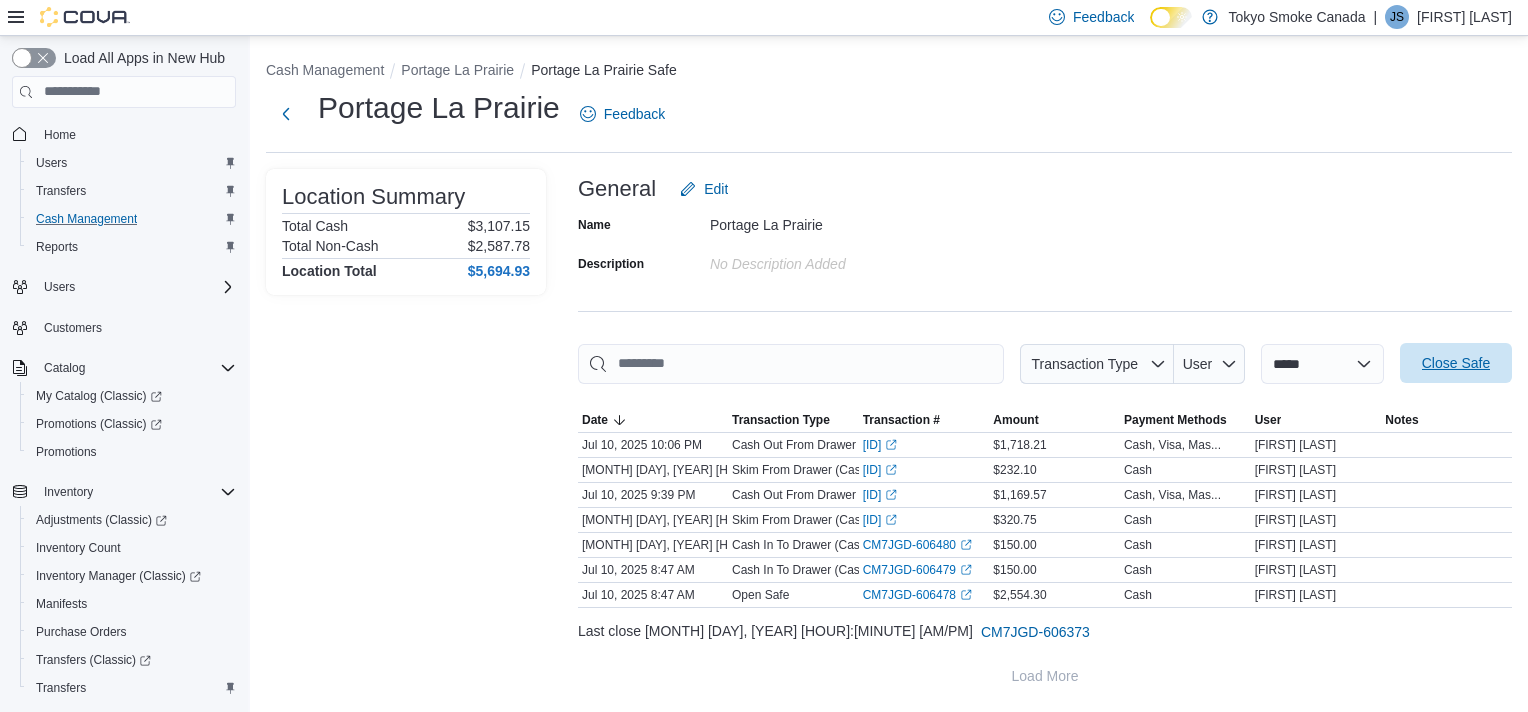 click on "Close Safe" at bounding box center [1456, 363] 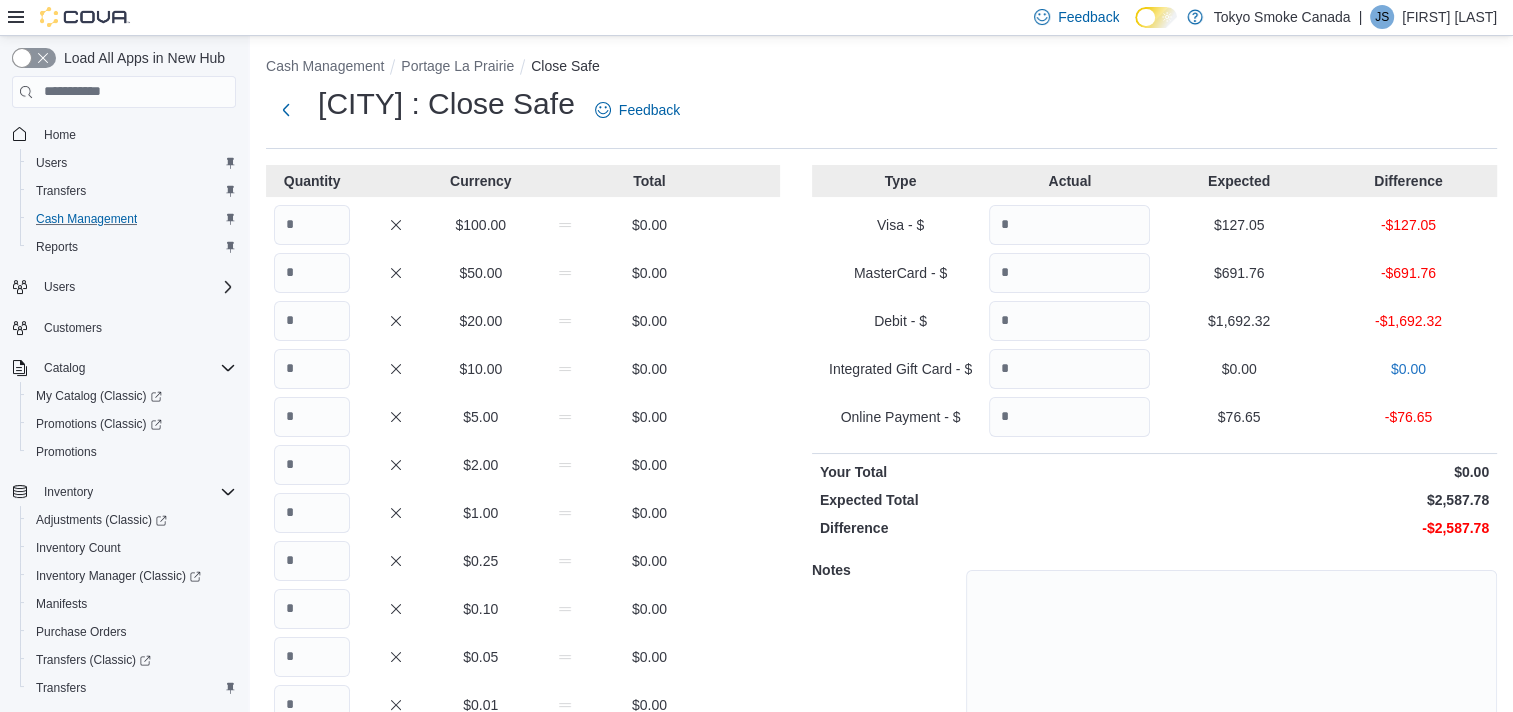 scroll, scrollTop: 0, scrollLeft: 0, axis: both 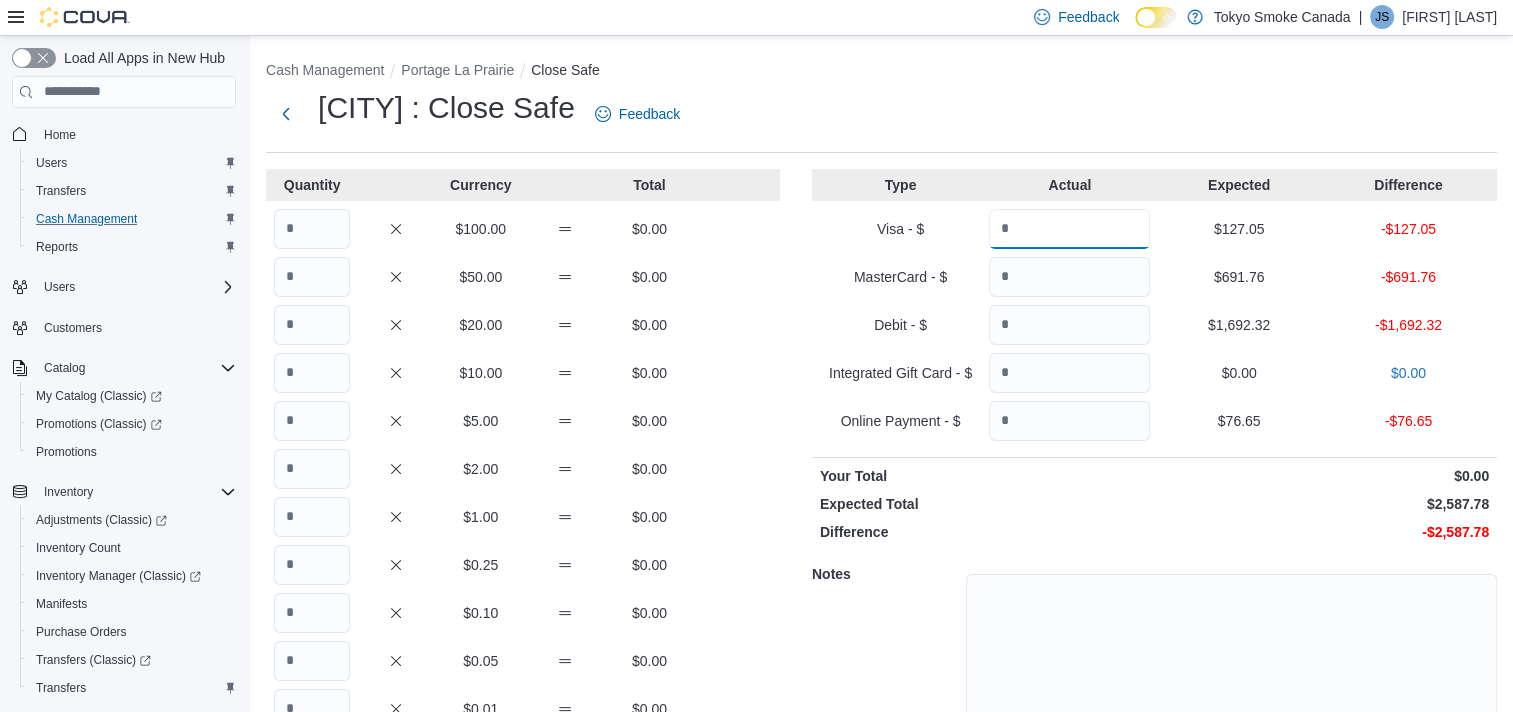 click at bounding box center (1069, 229) 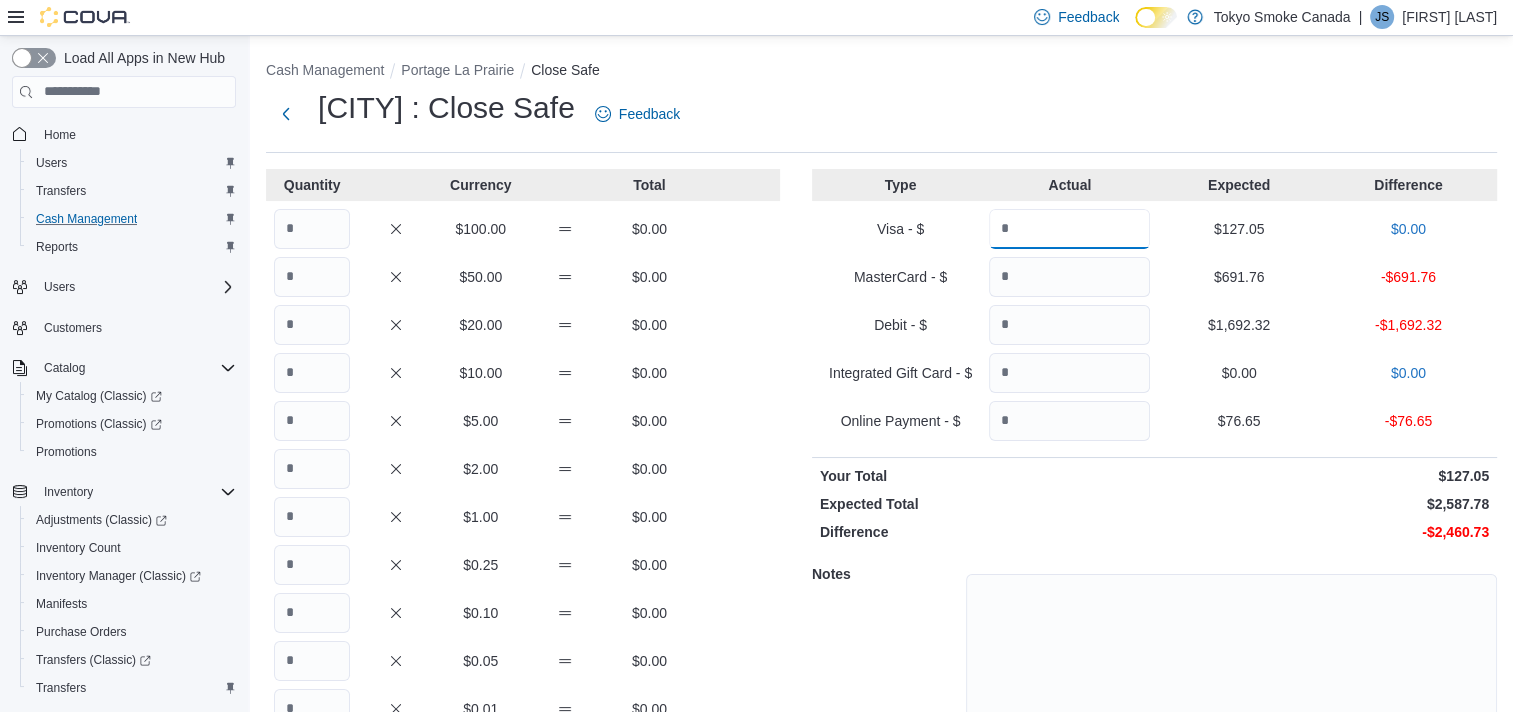 type on "******" 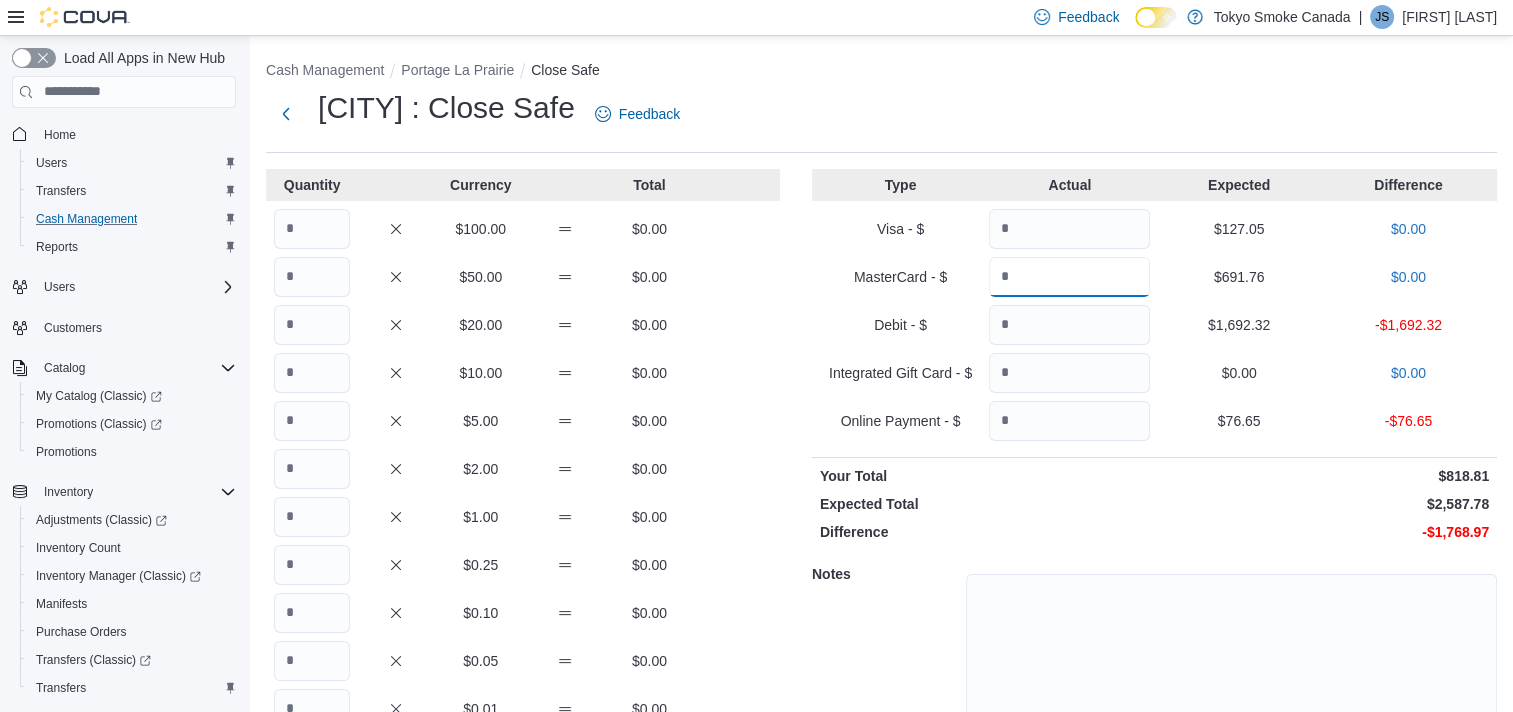 type on "******" 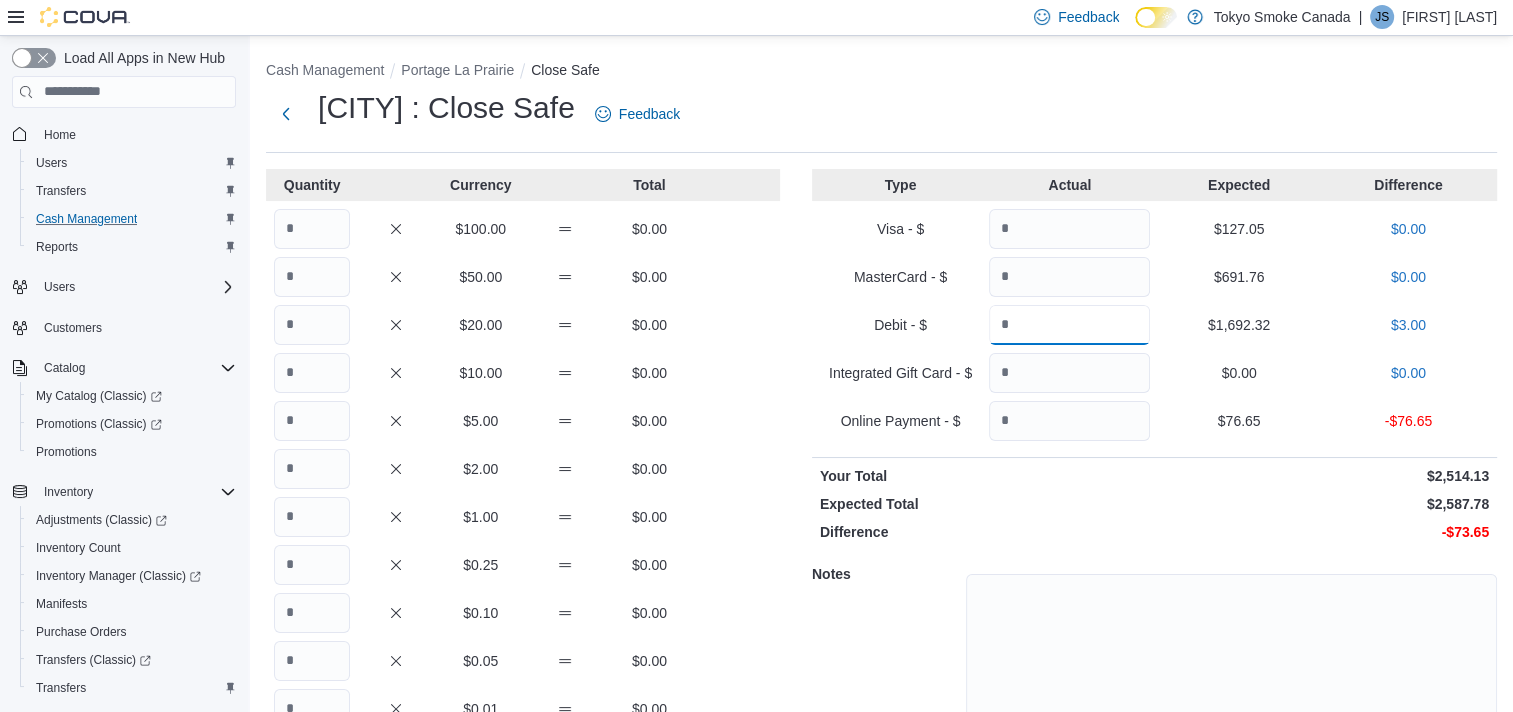 type on "*******" 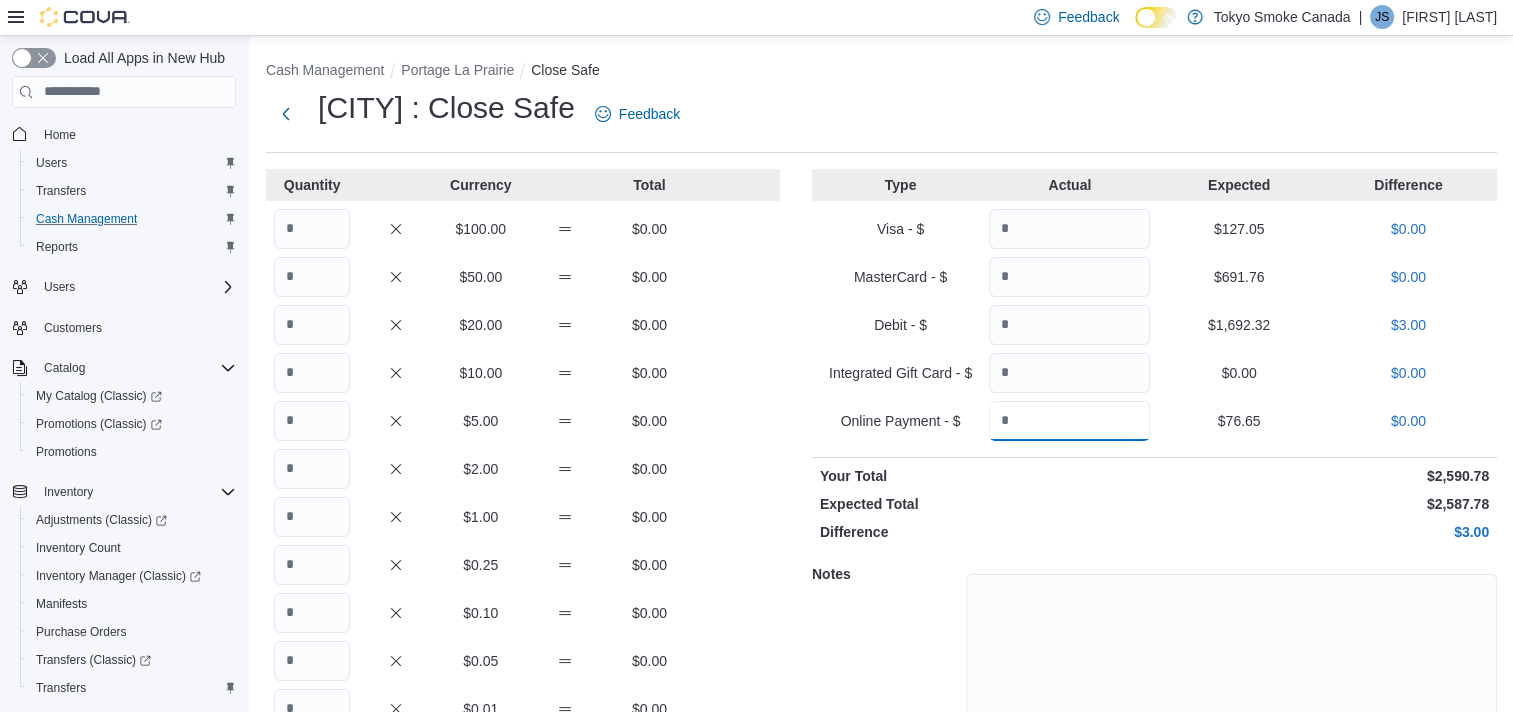type on "*****" 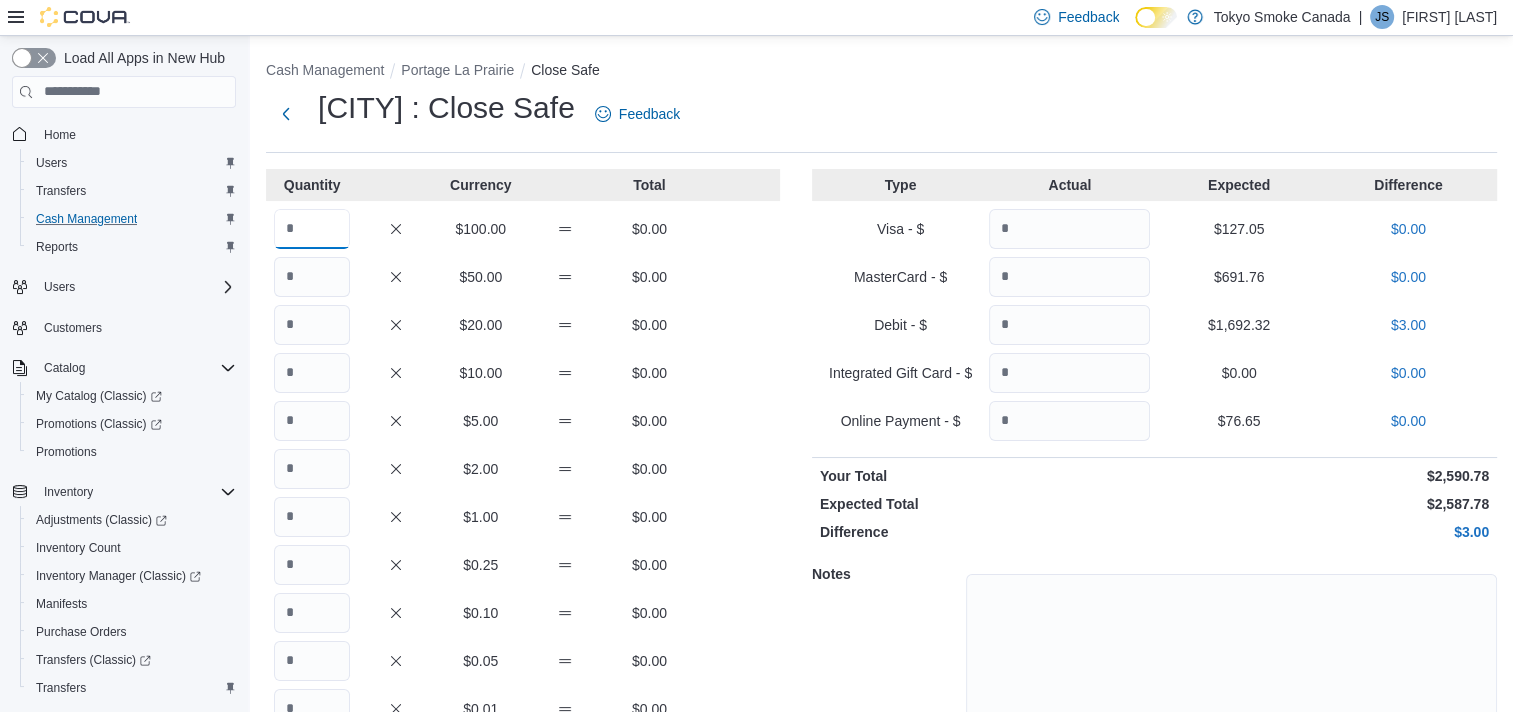click at bounding box center [312, 229] 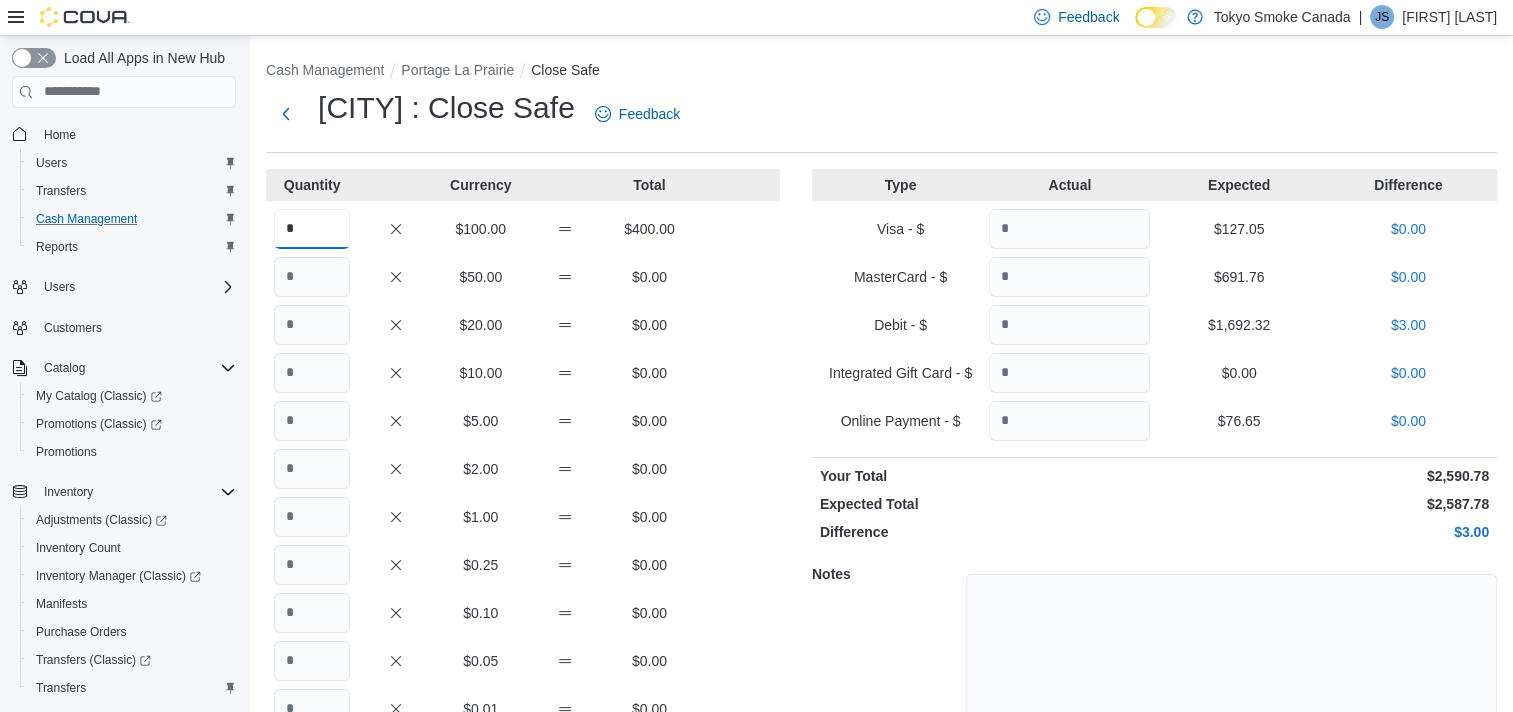 type on "*" 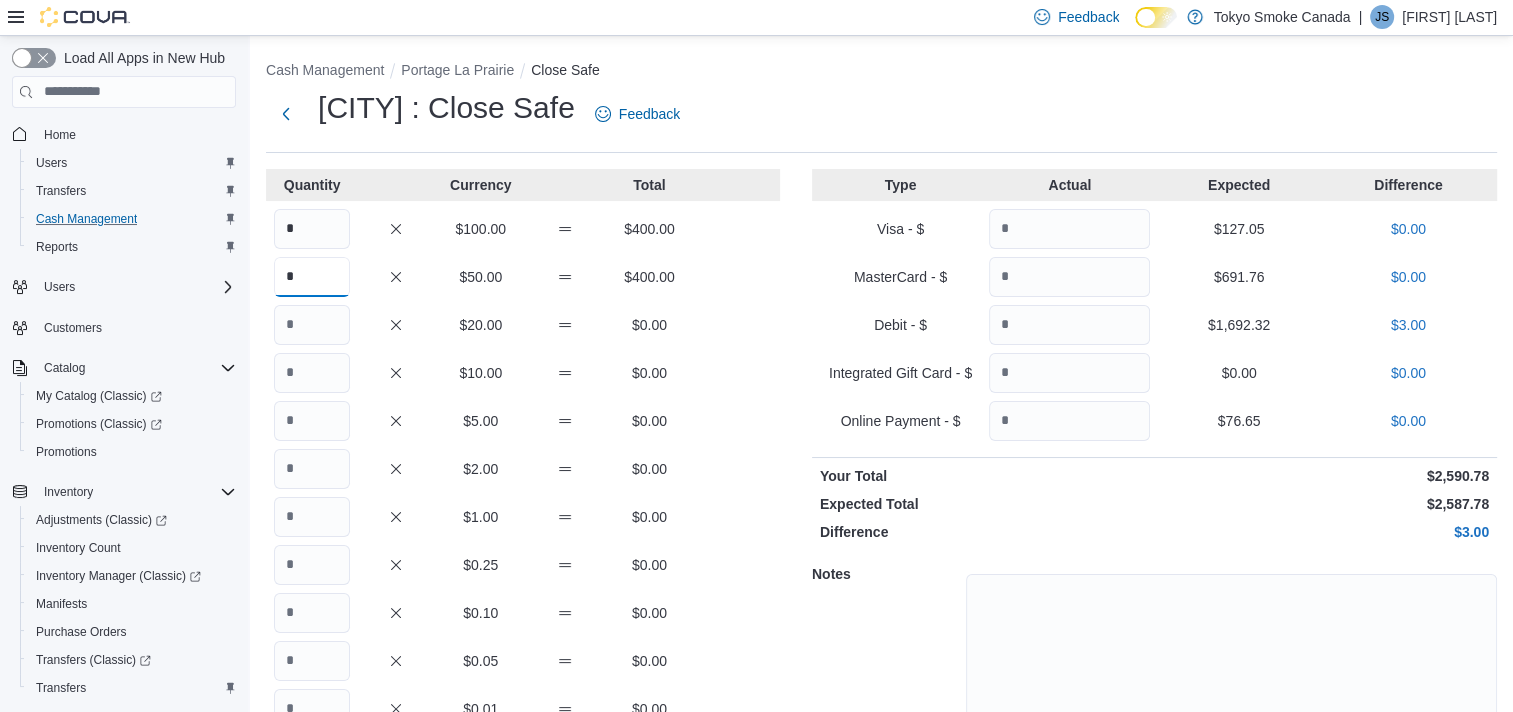 type on "*" 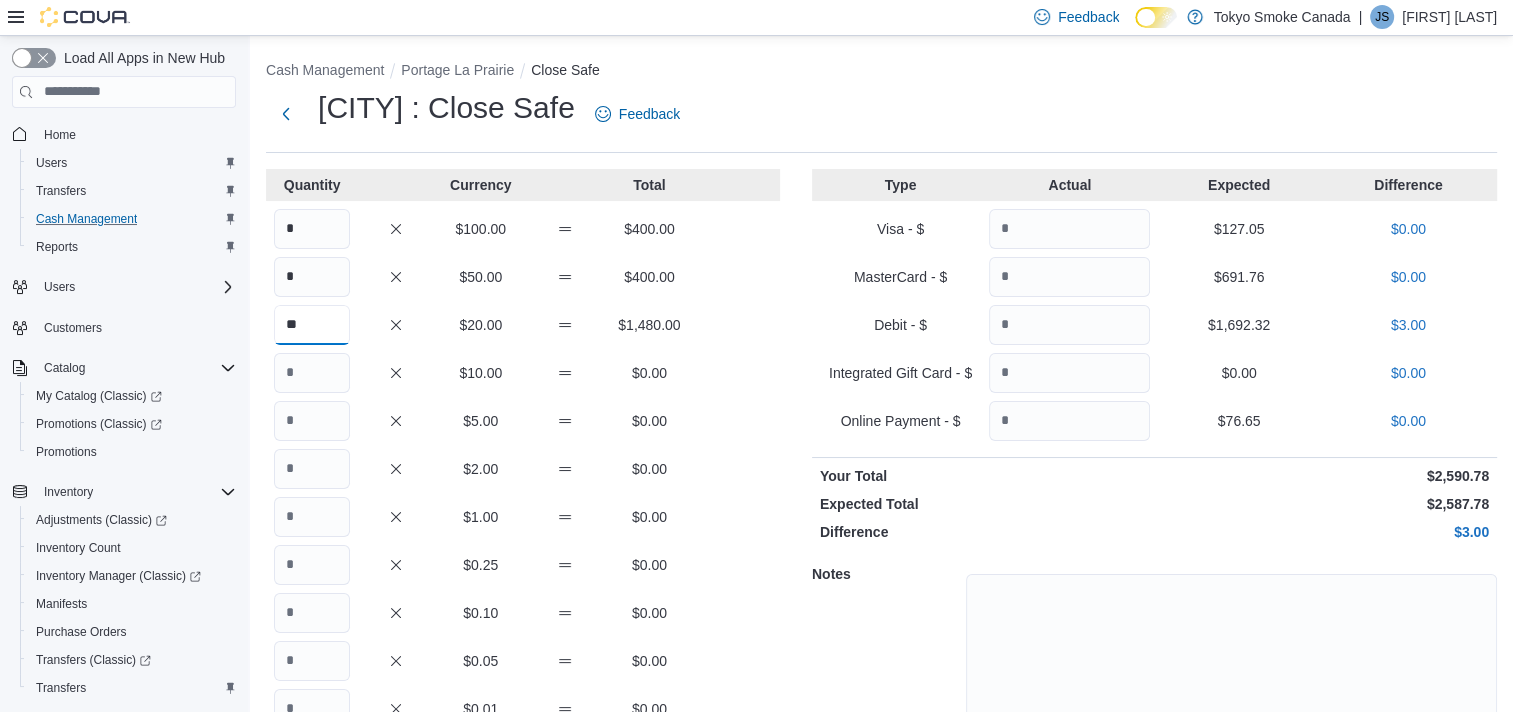 type on "**" 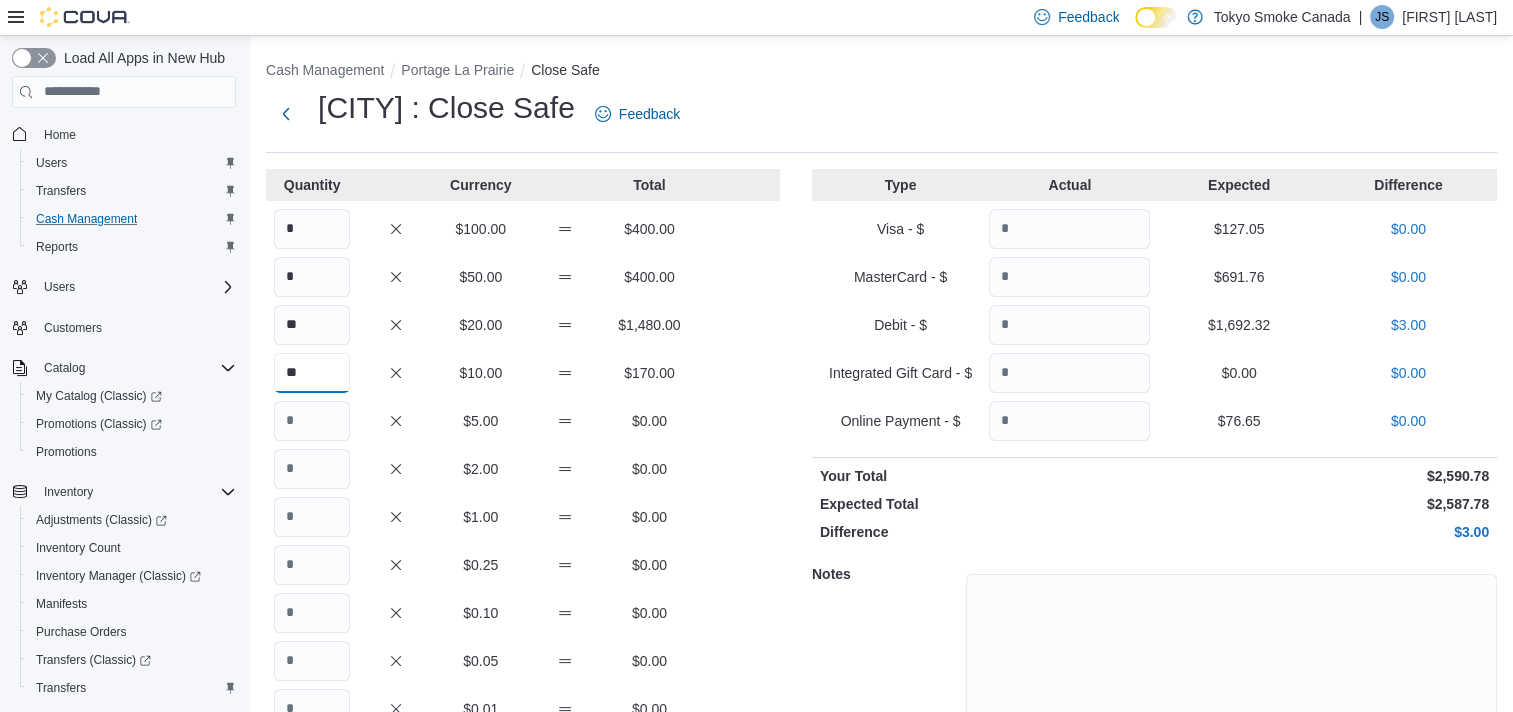 type on "**" 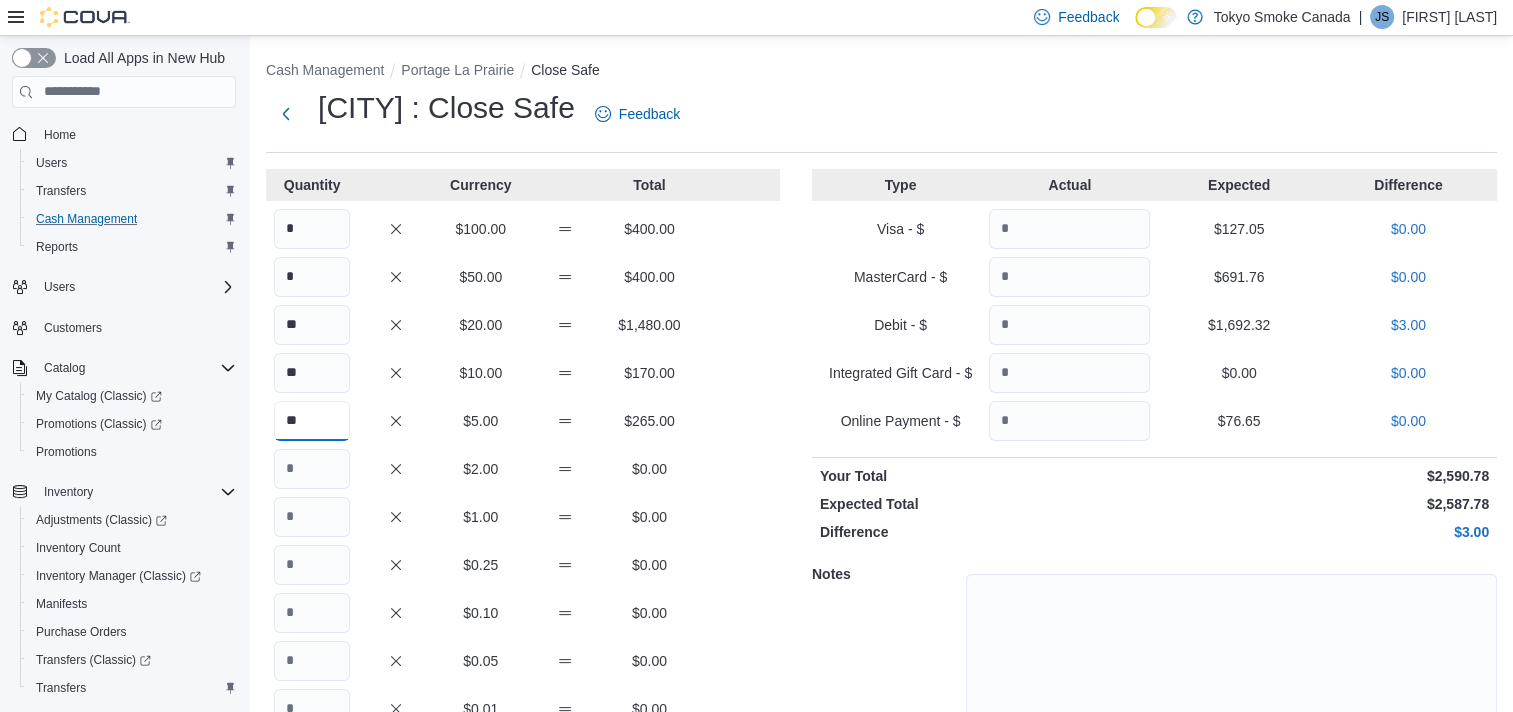 type on "**" 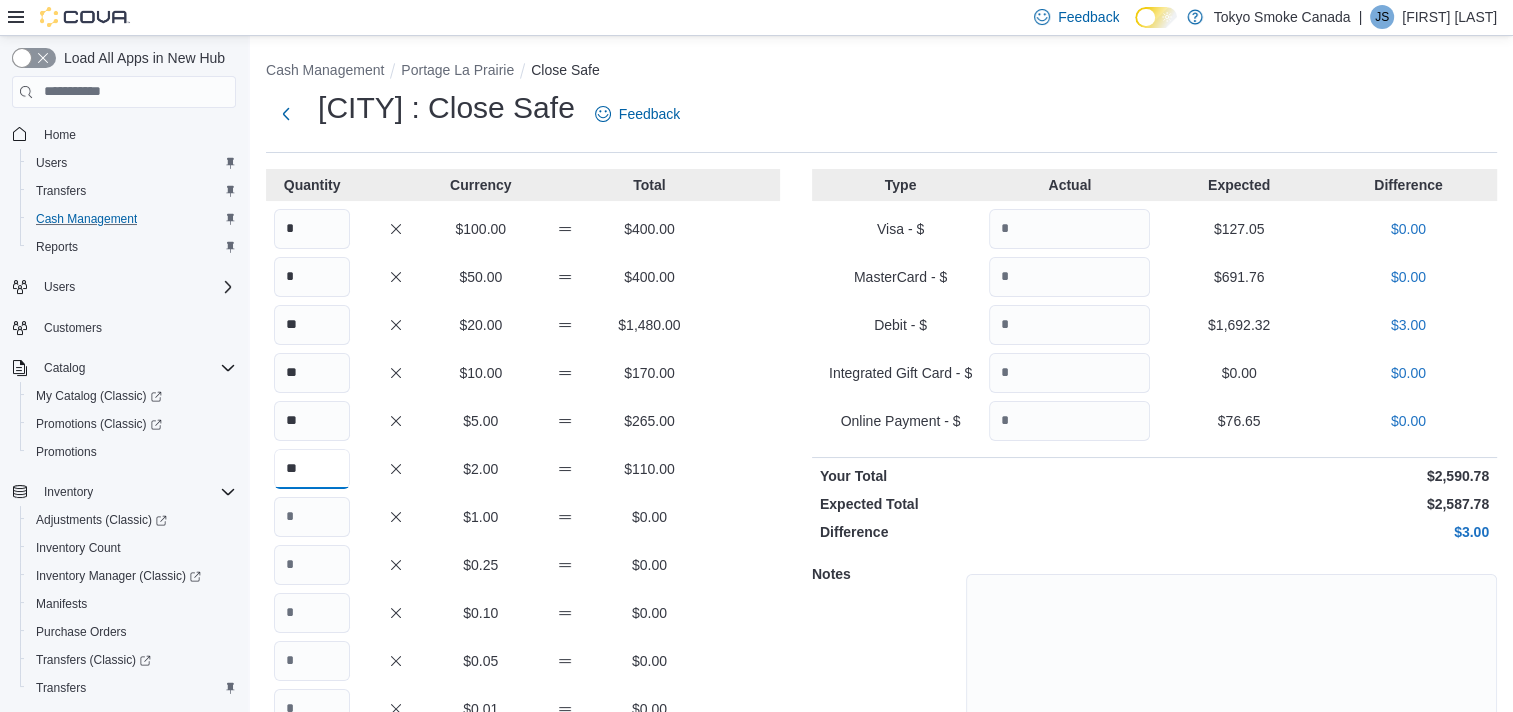 type on "**" 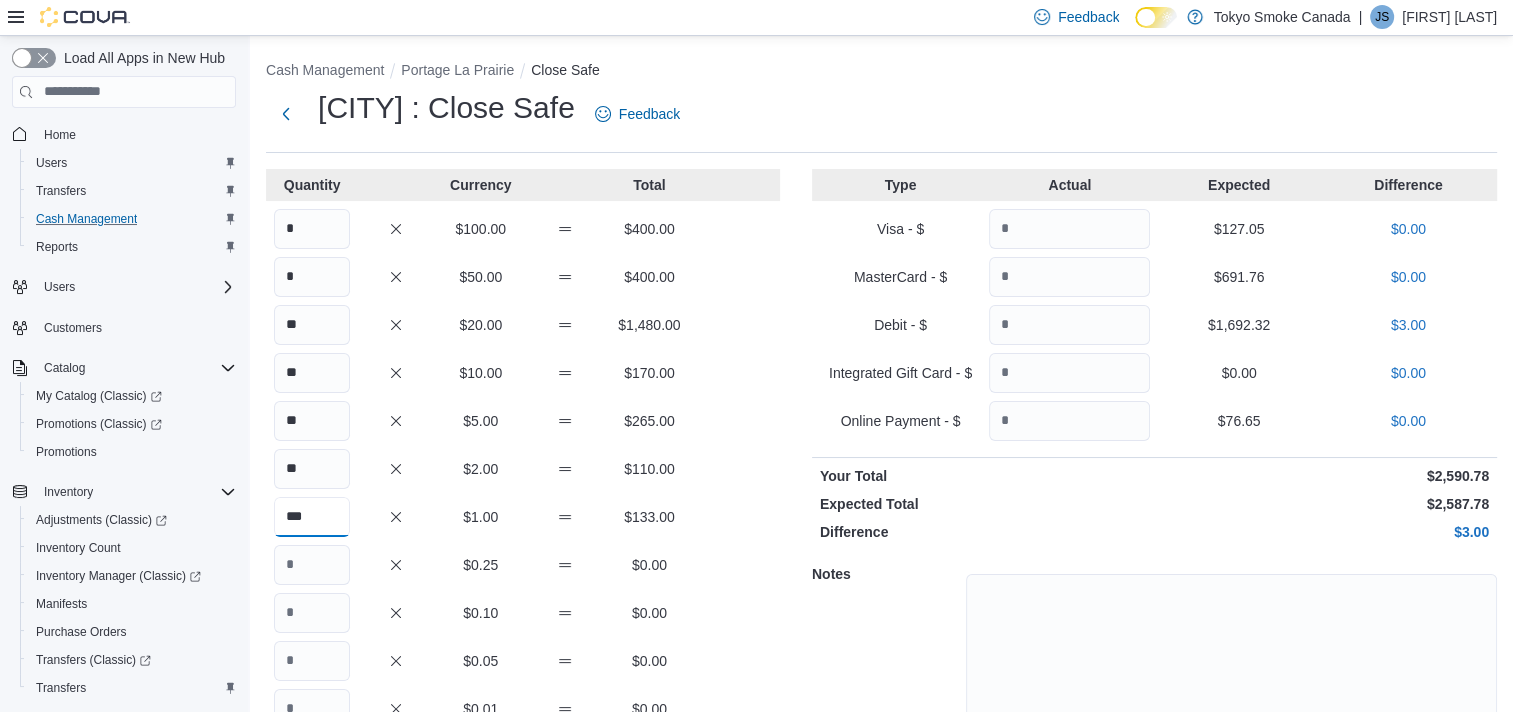 type on "***" 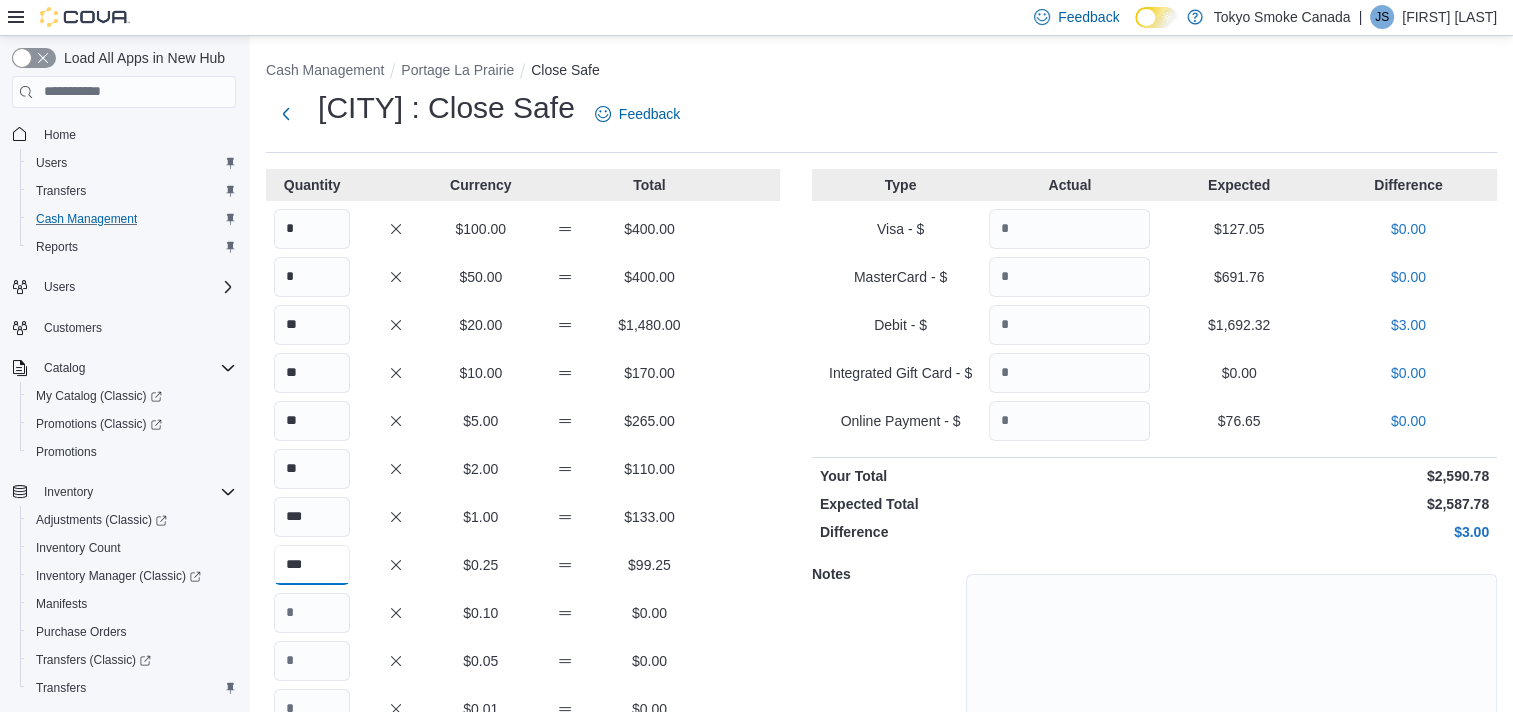 type on "***" 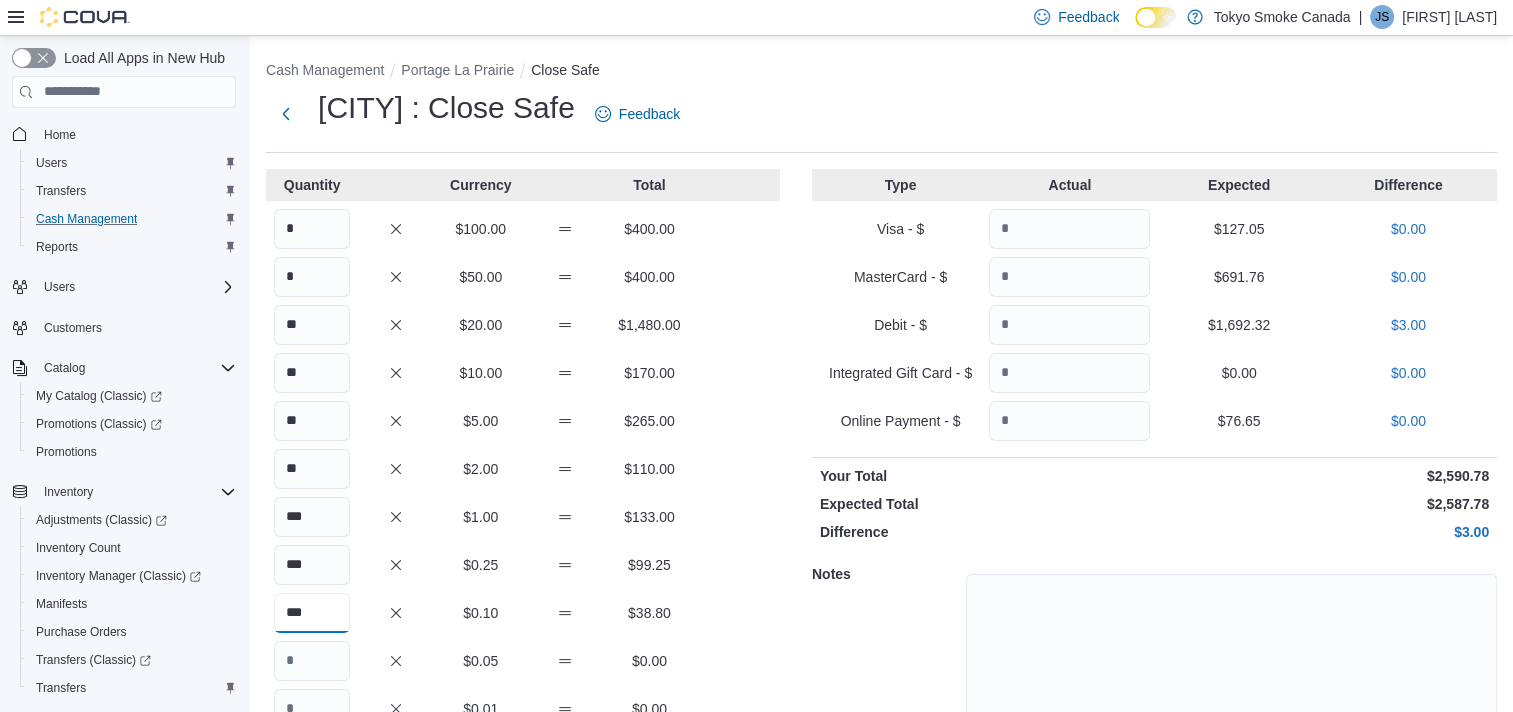 type on "***" 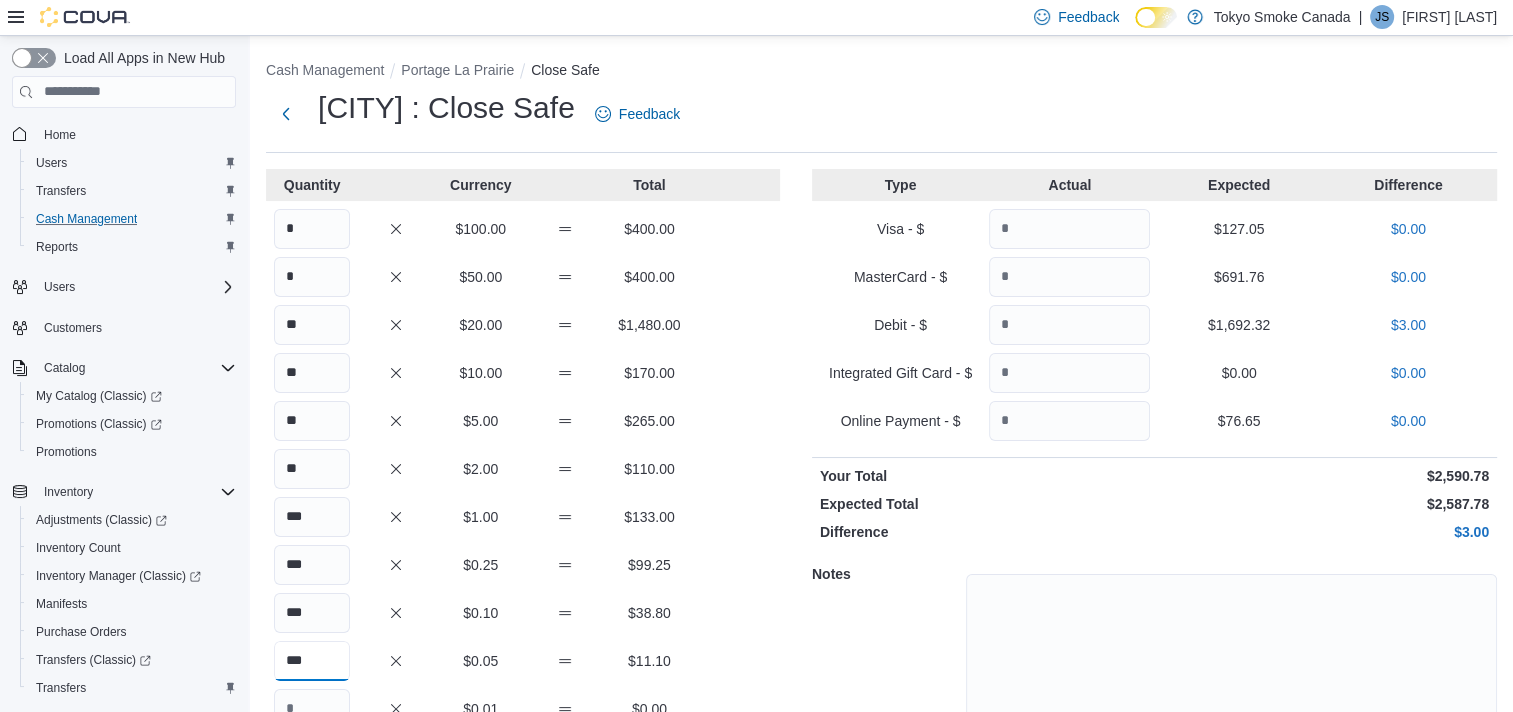 type on "***" 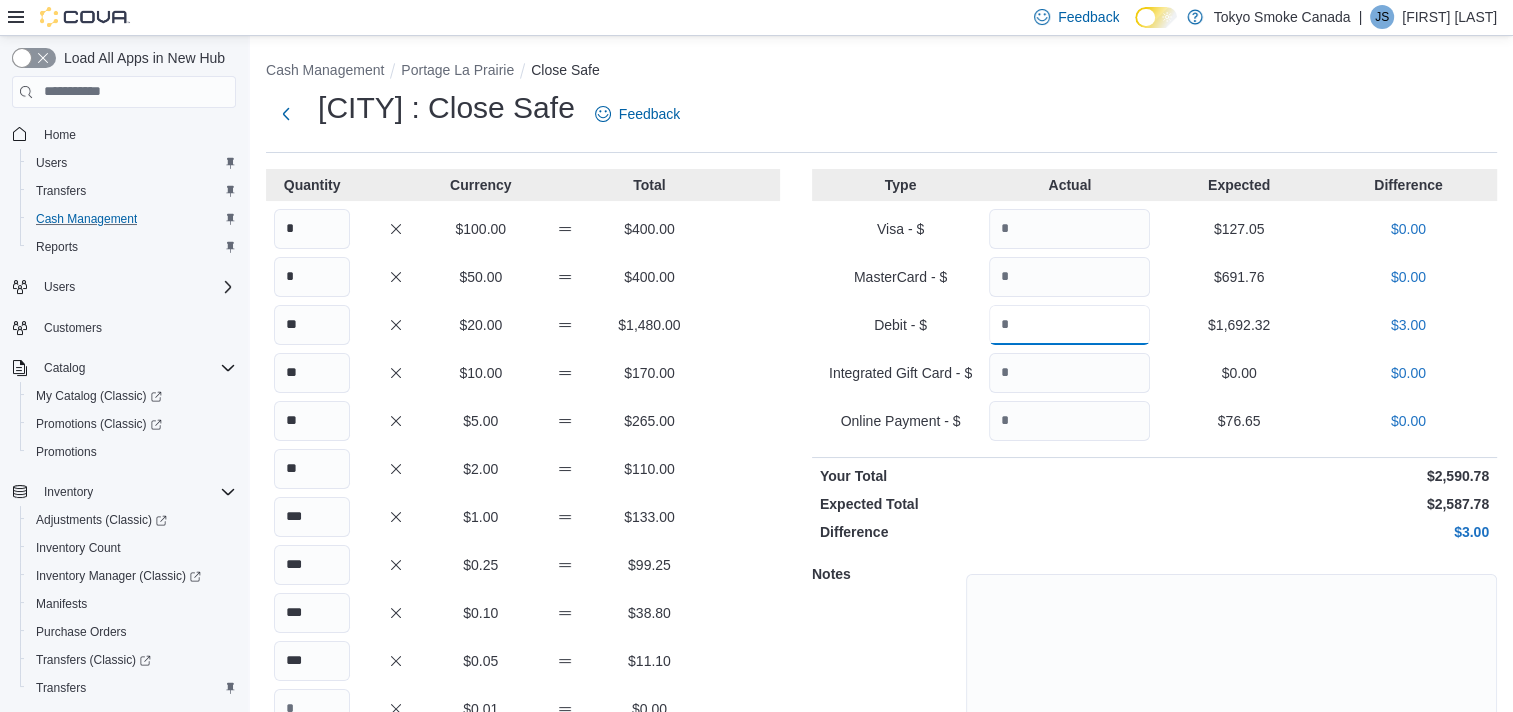 click on "*******" at bounding box center [1069, 325] 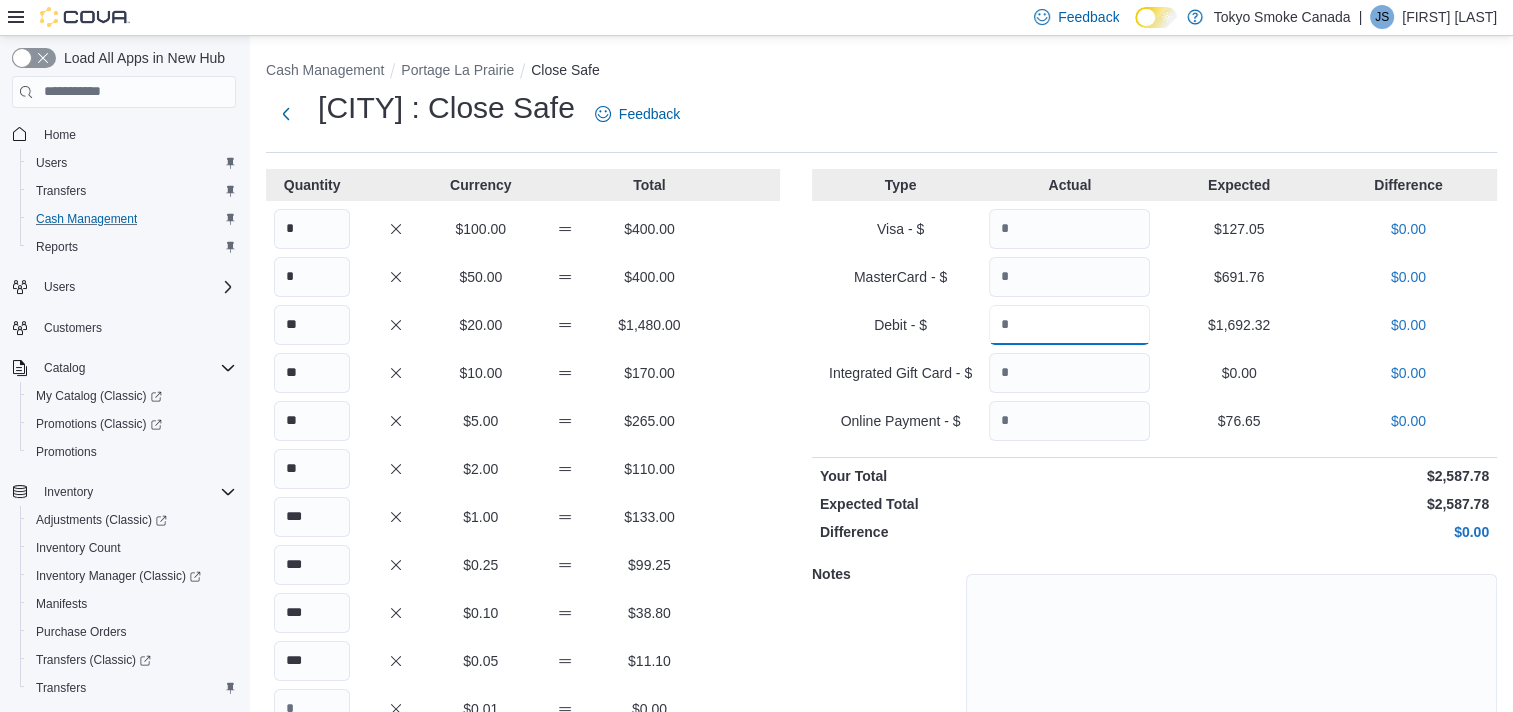 type on "*******" 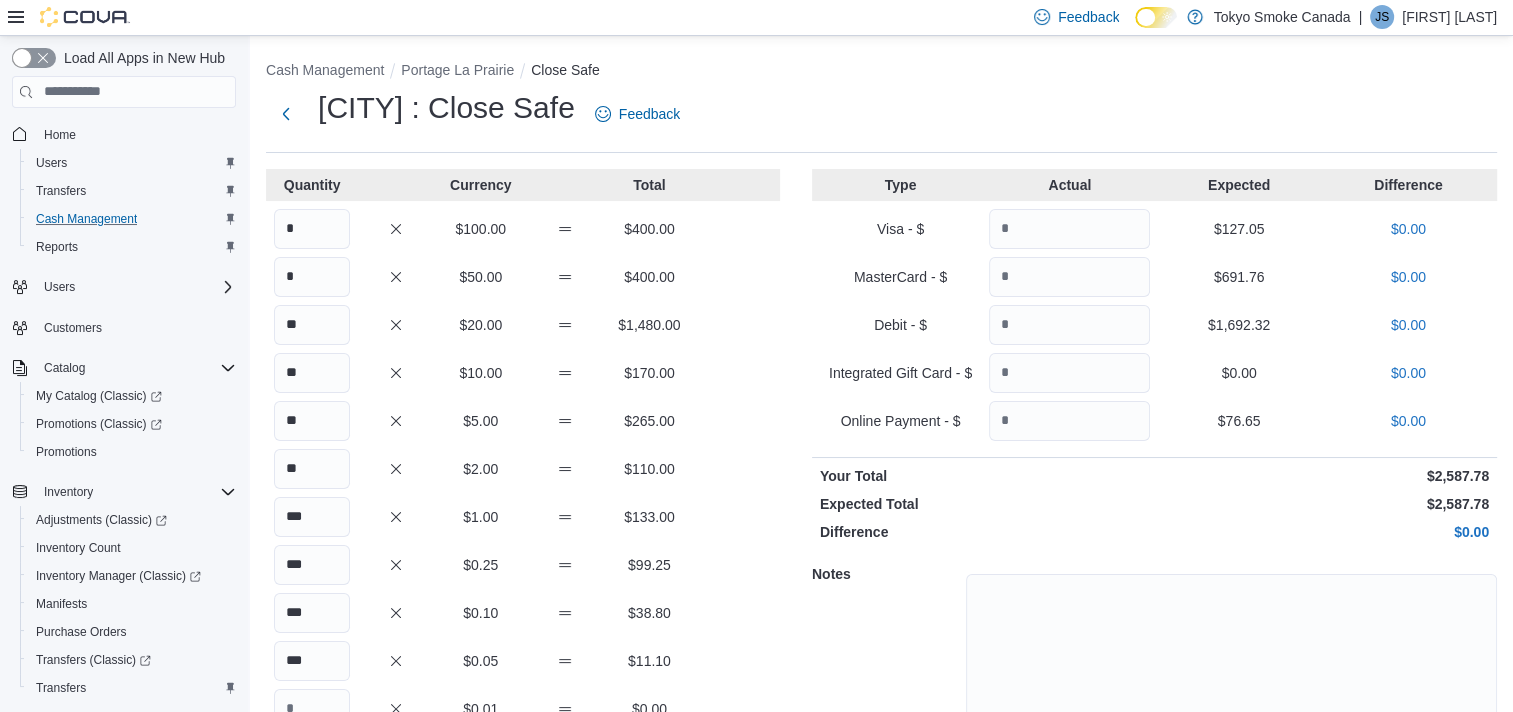 click on "Difference" at bounding box center (985, 532) 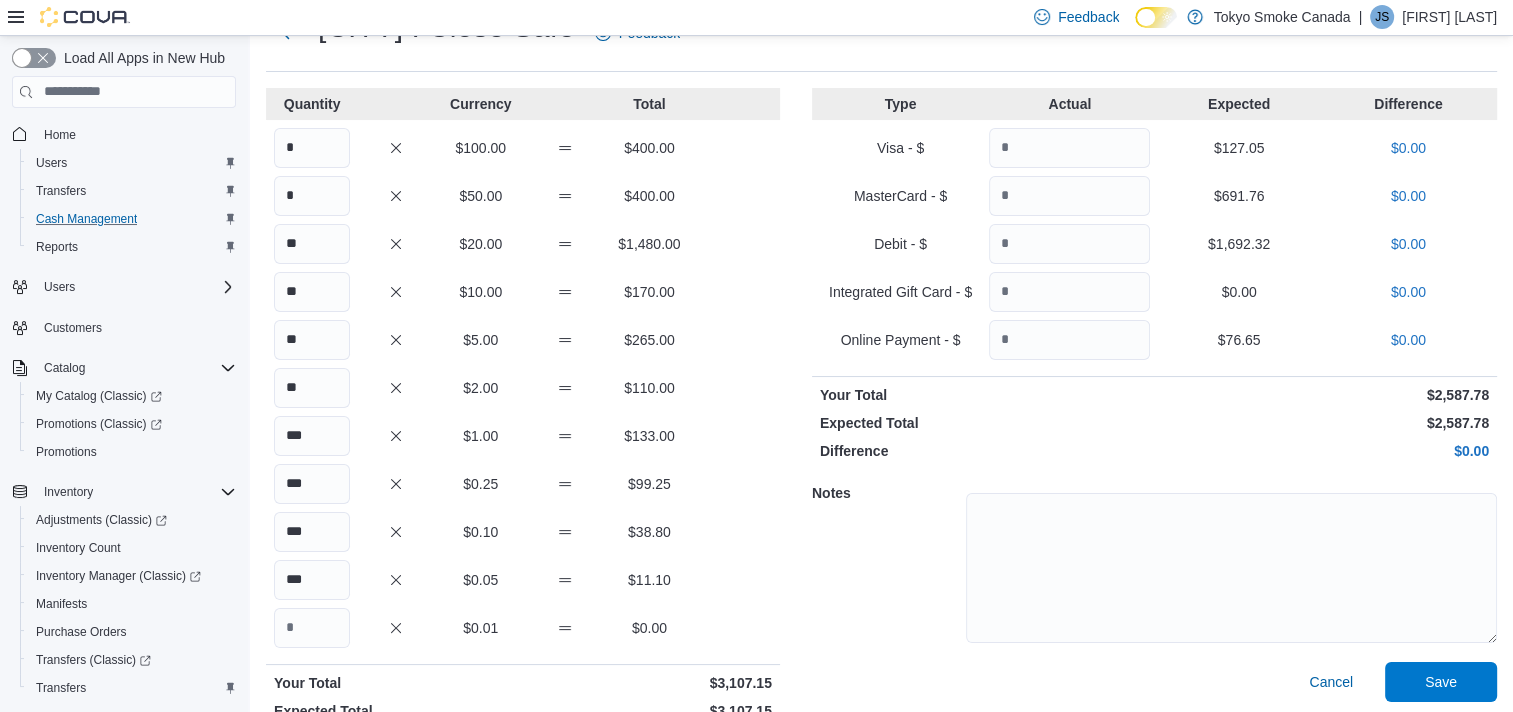 scroll, scrollTop: 141, scrollLeft: 0, axis: vertical 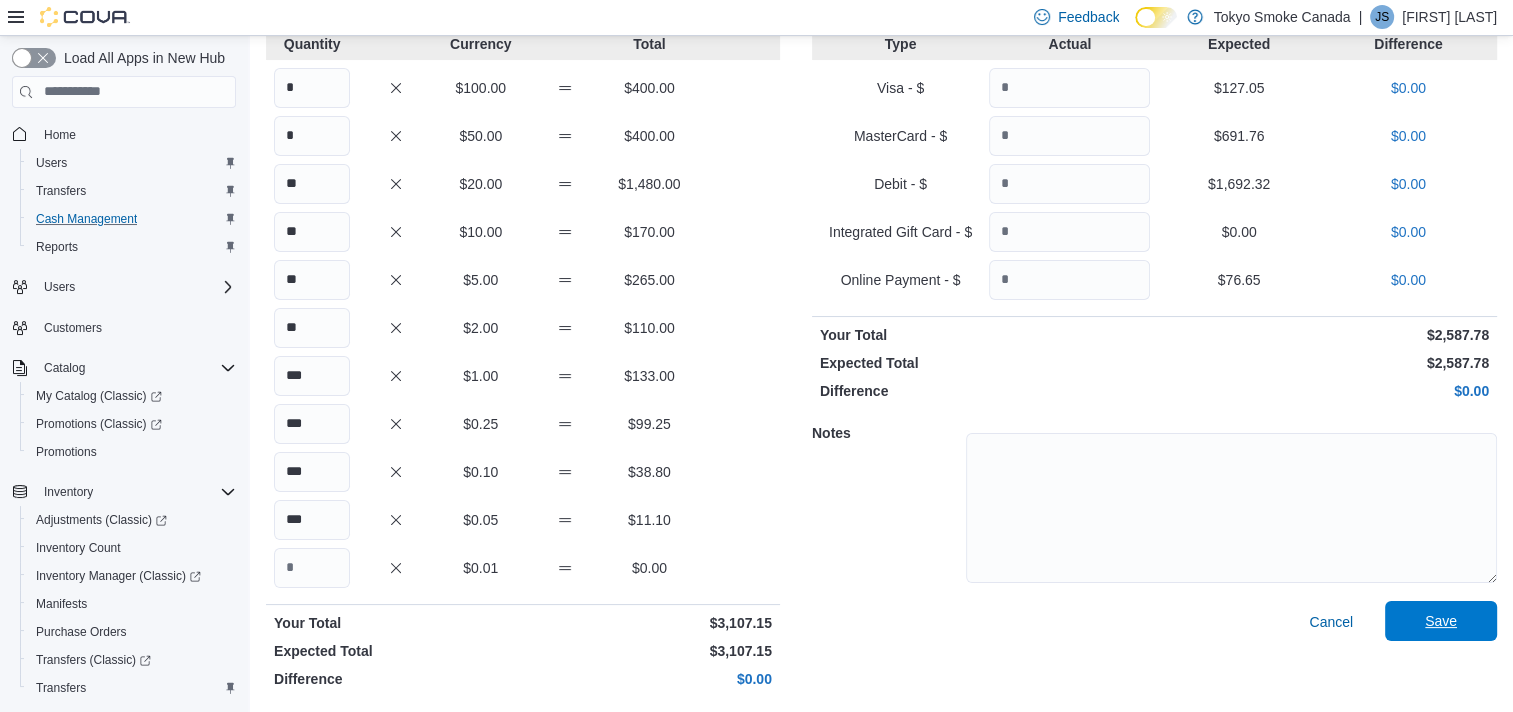 click on "Save" at bounding box center (1441, 621) 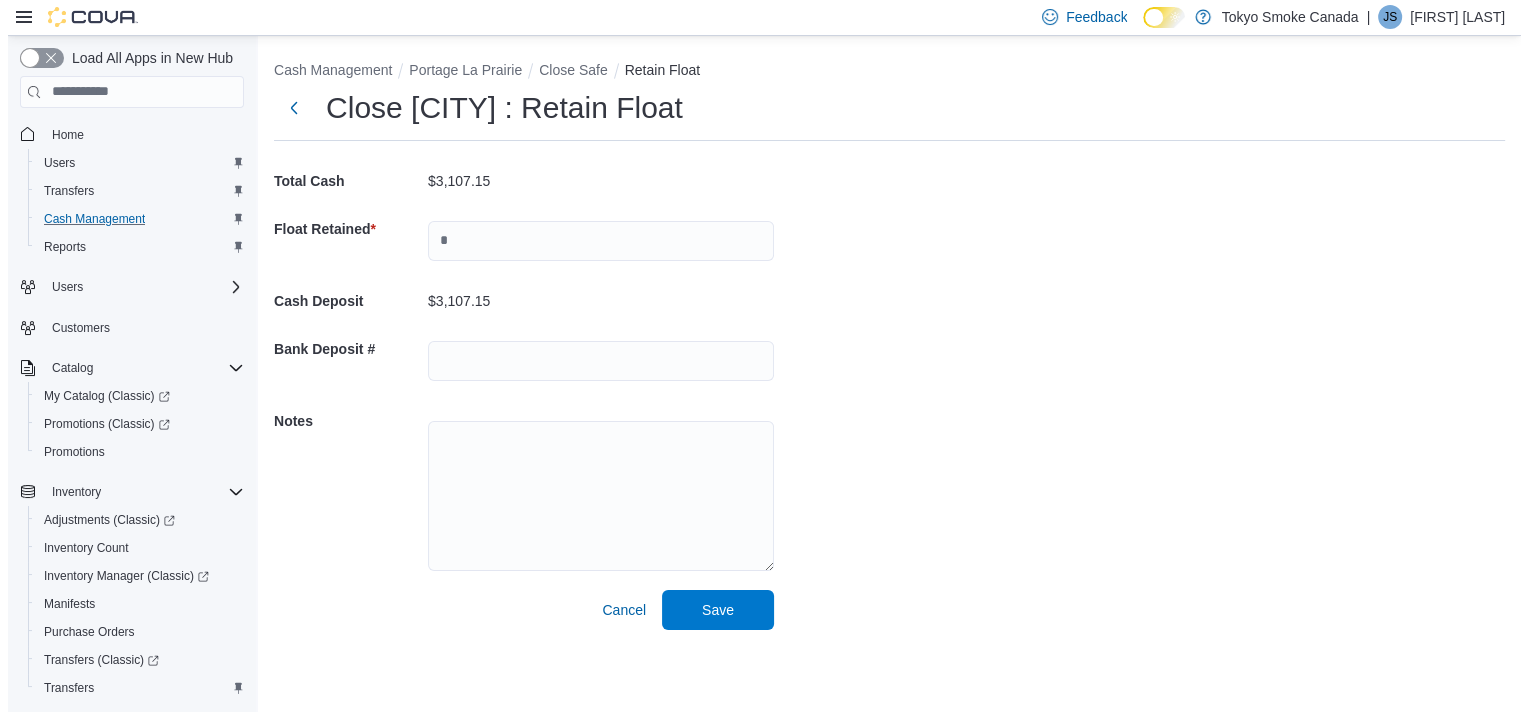 scroll, scrollTop: 0, scrollLeft: 0, axis: both 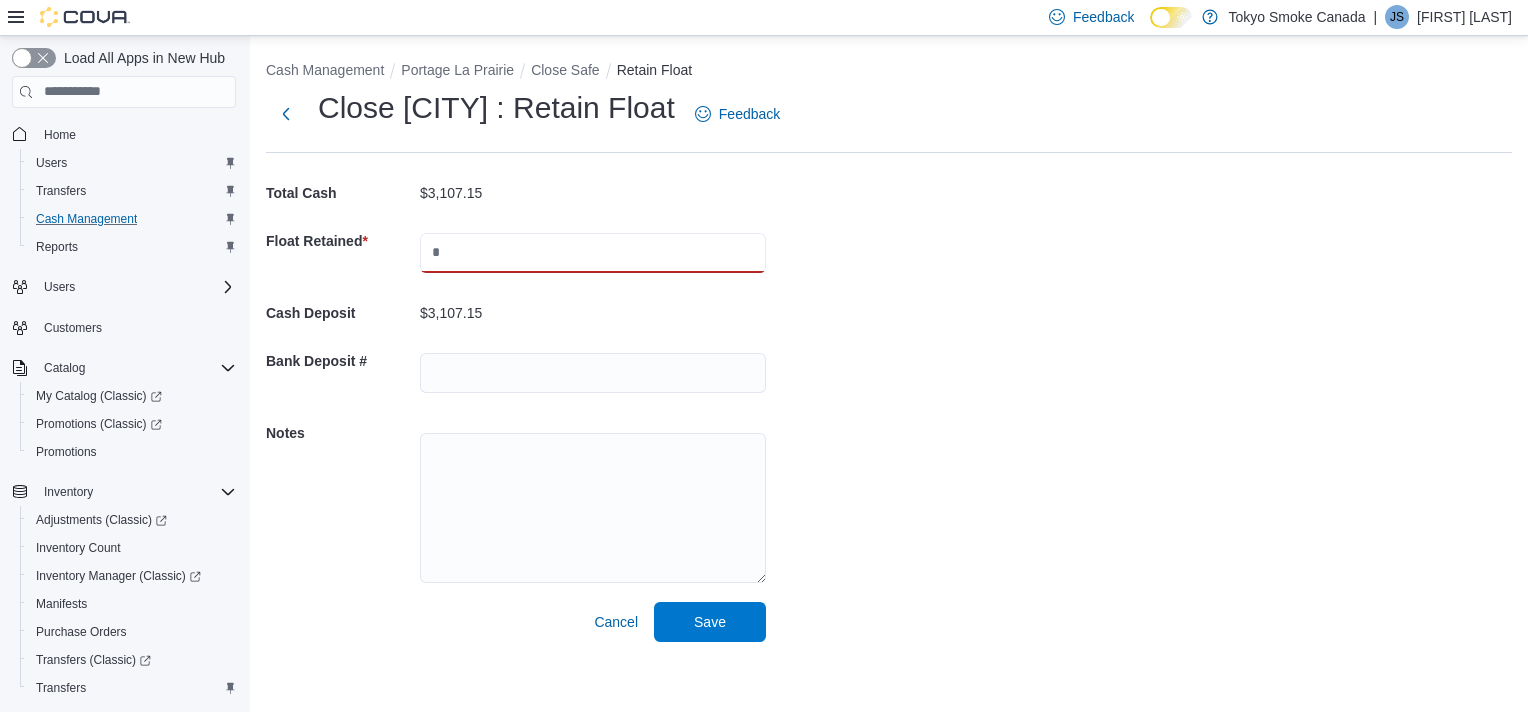 click at bounding box center [593, 253] 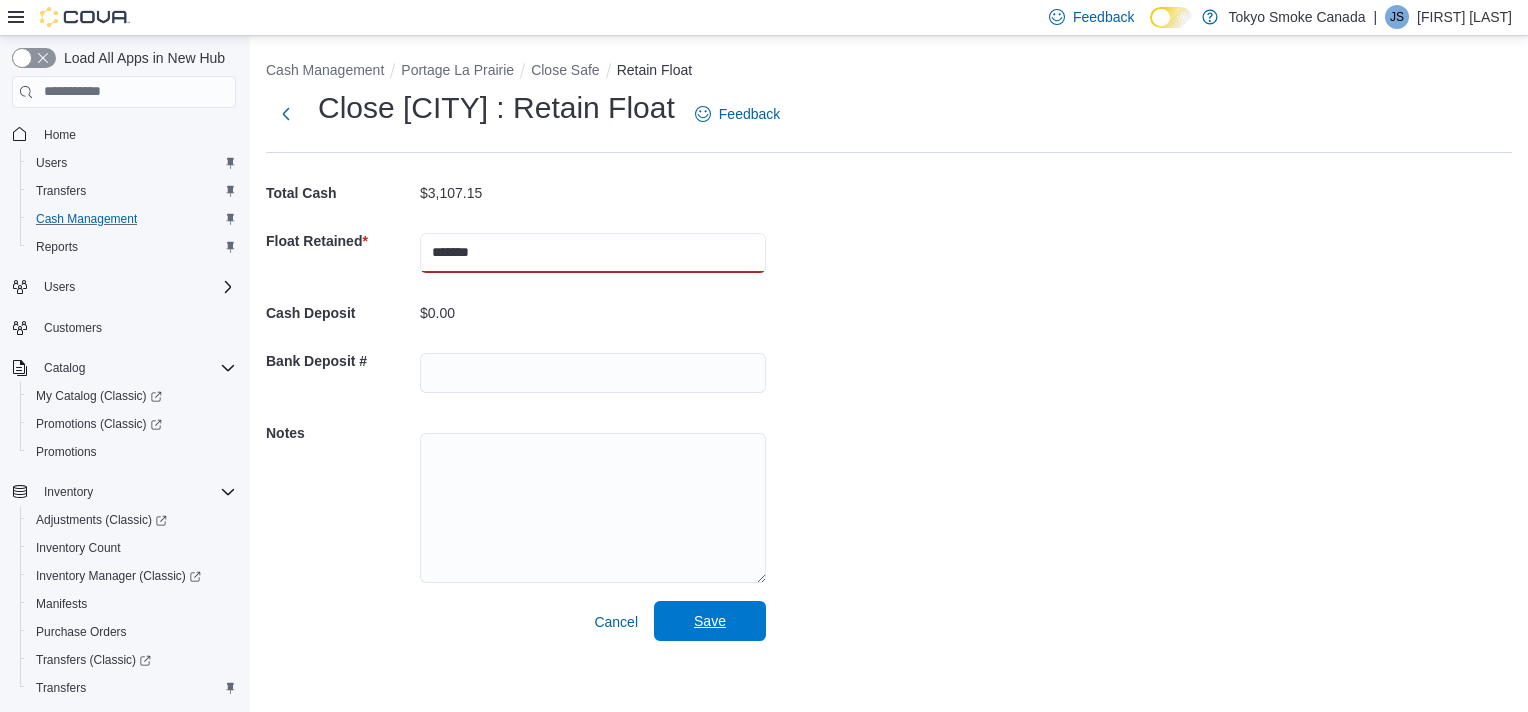 type on "*******" 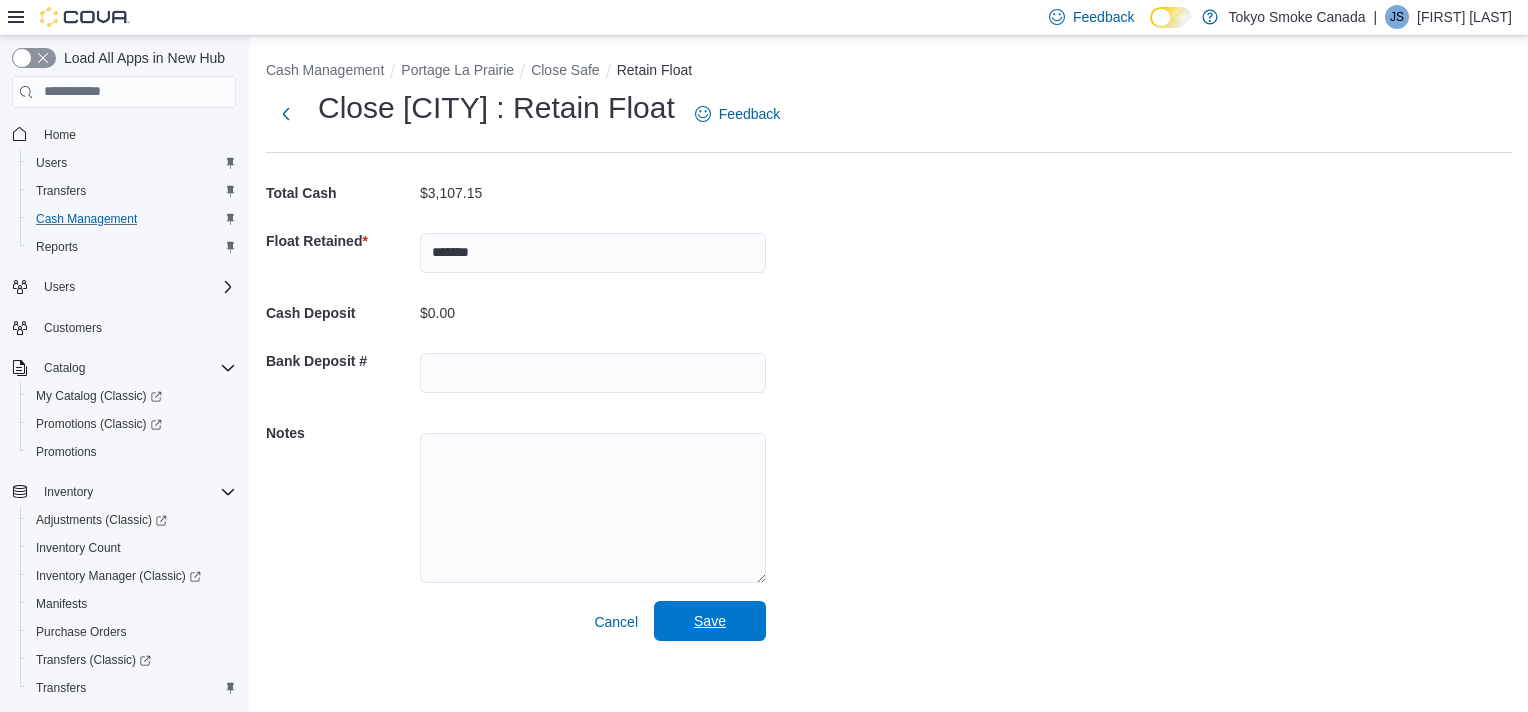click on "Save" at bounding box center (710, 621) 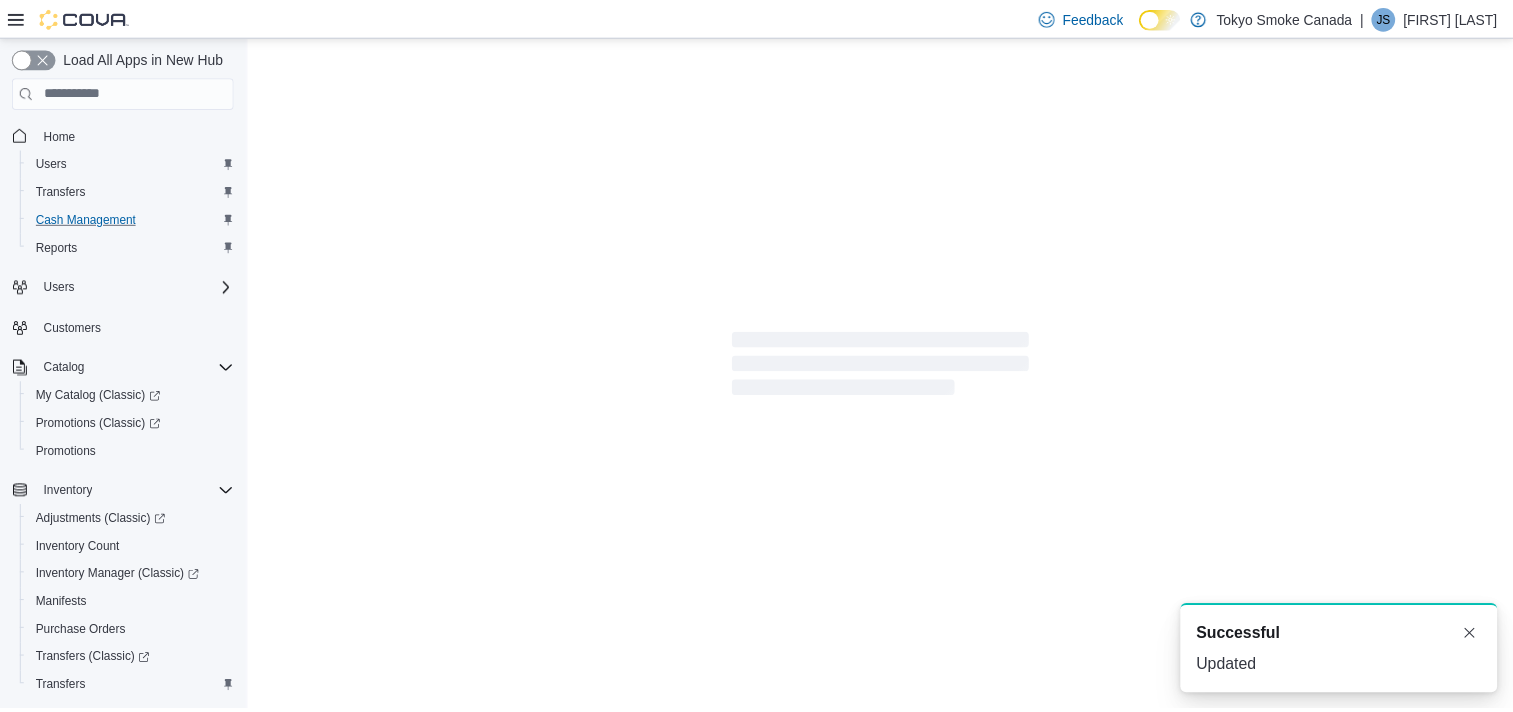 scroll, scrollTop: 0, scrollLeft: 0, axis: both 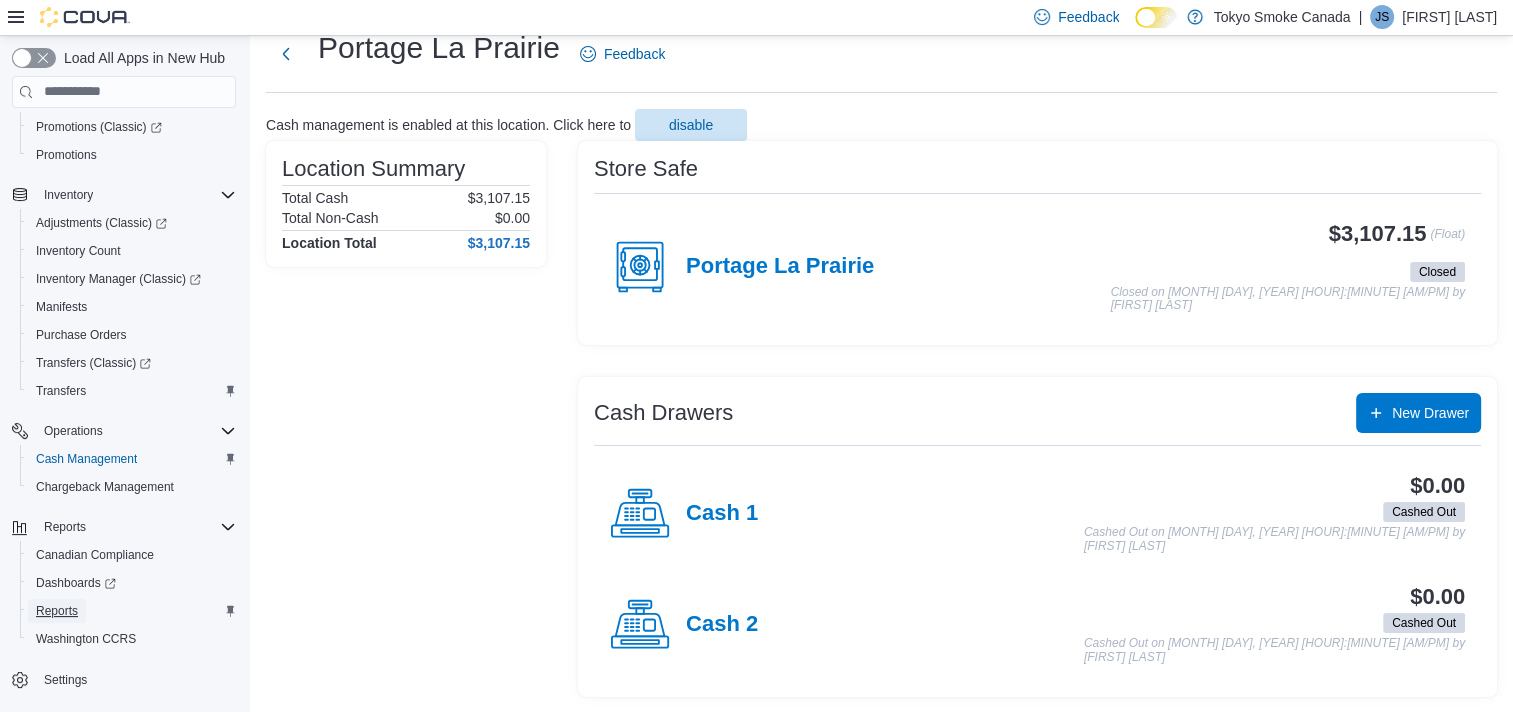 click on "Reports" at bounding box center (57, 611) 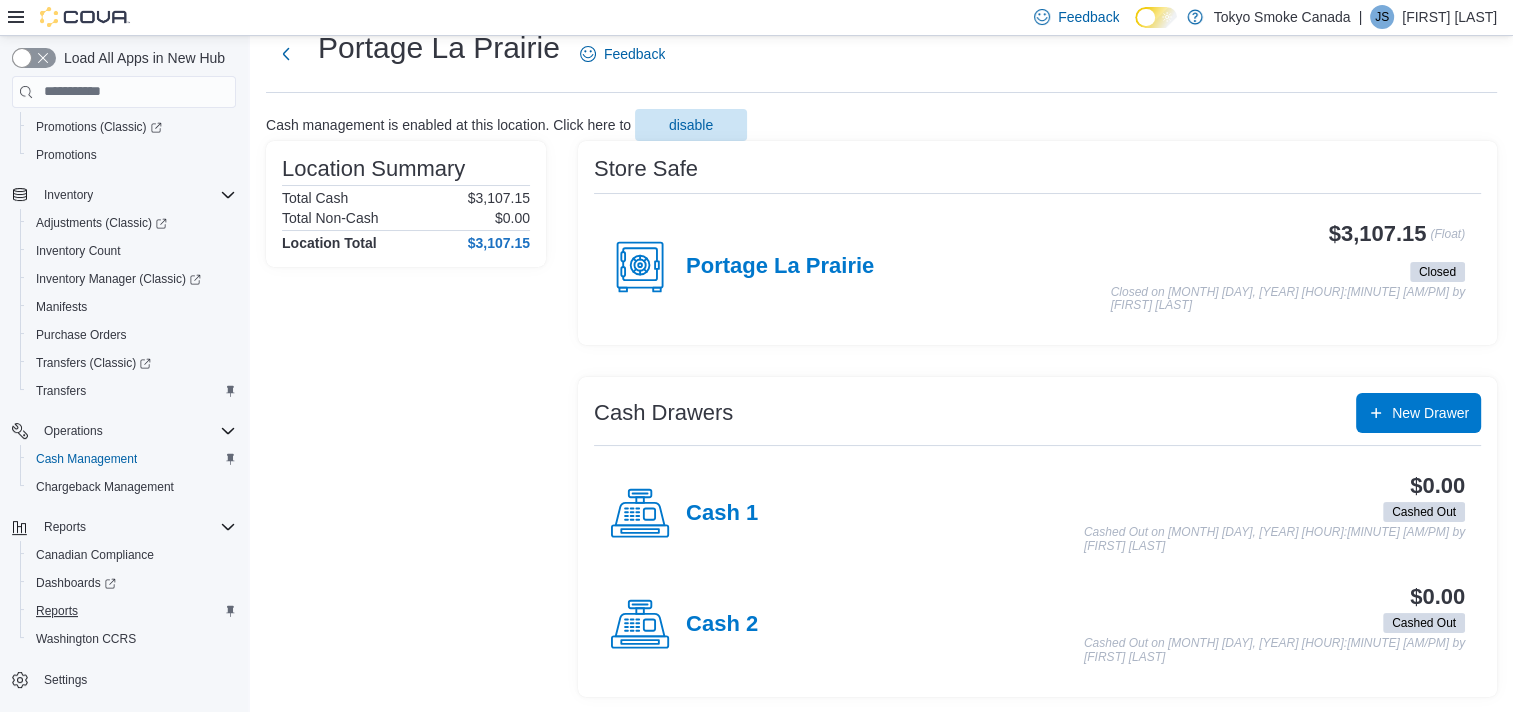scroll, scrollTop: 0, scrollLeft: 0, axis: both 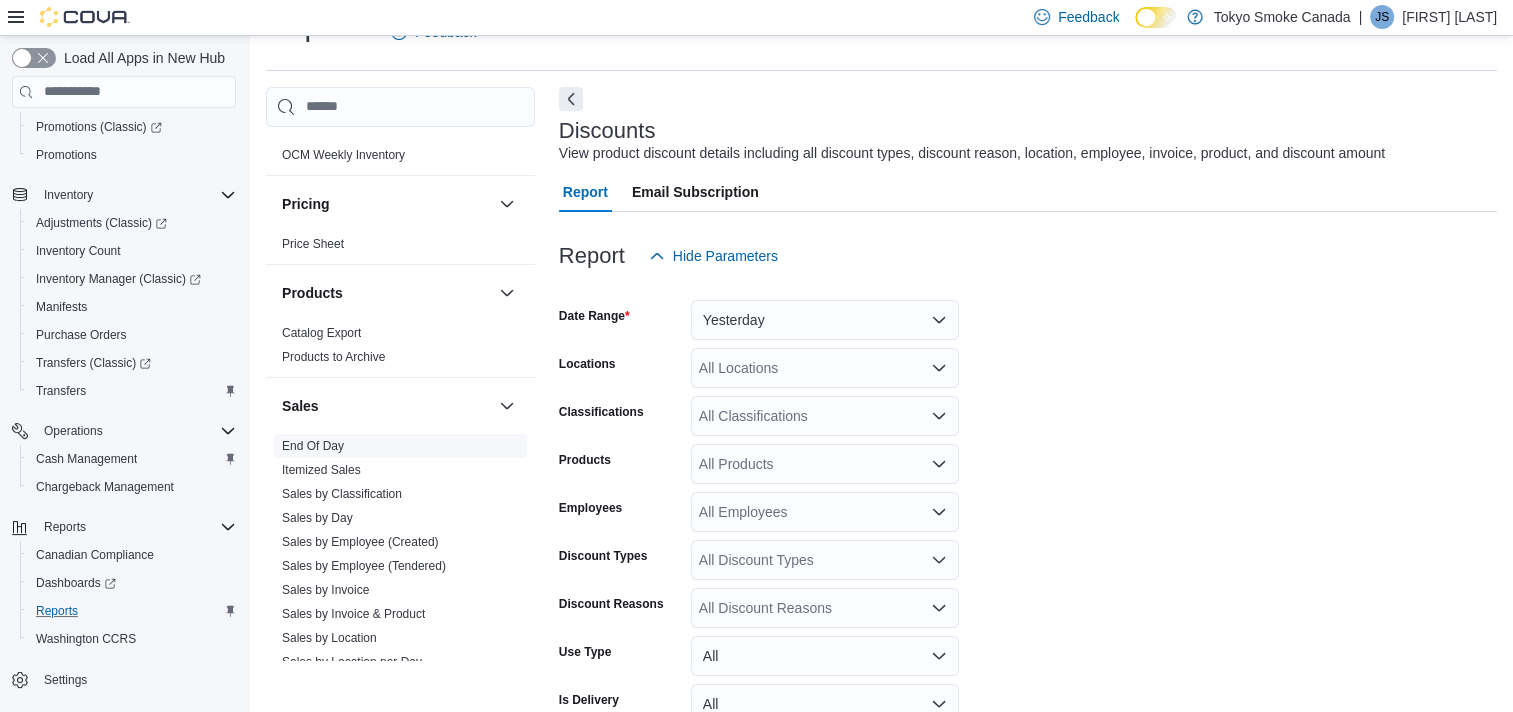 click on "End Of Day" at bounding box center (313, 446) 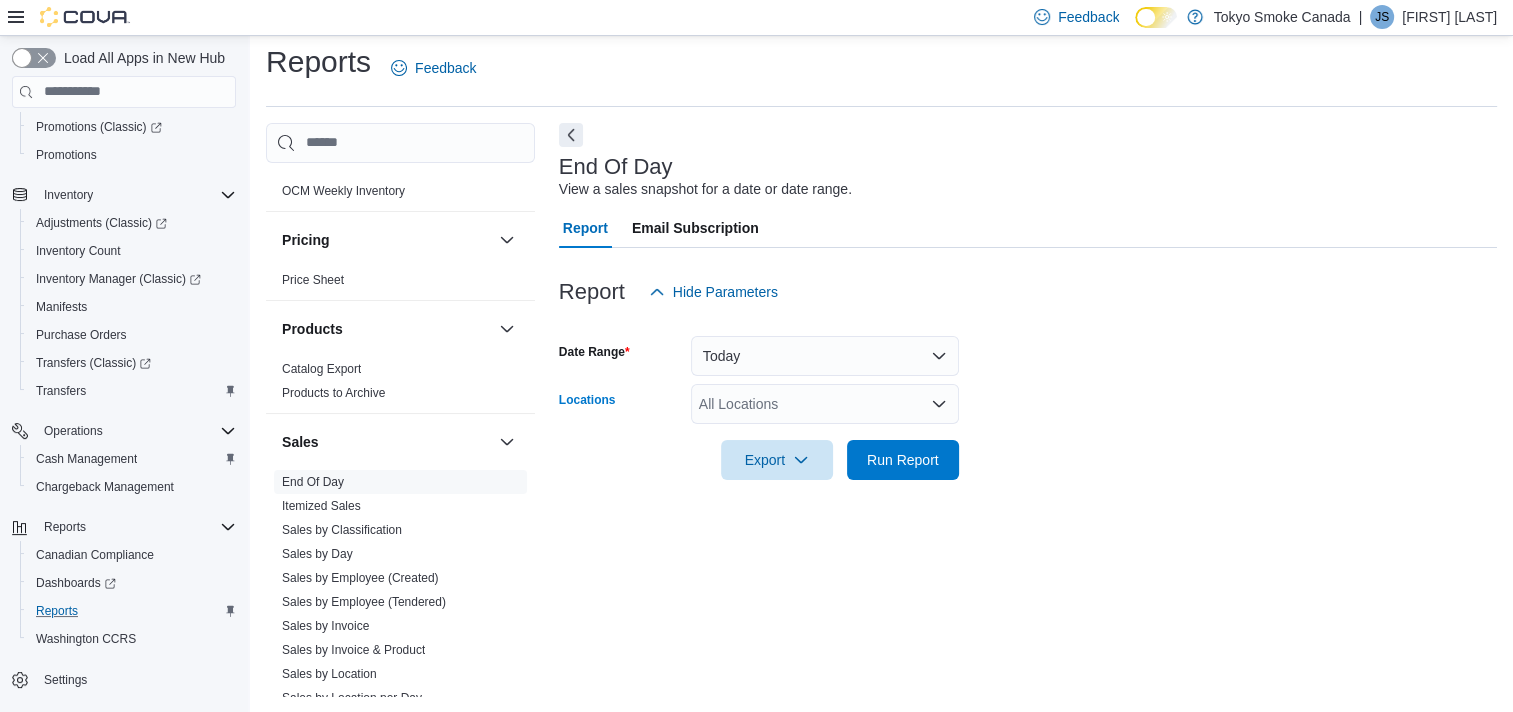 click 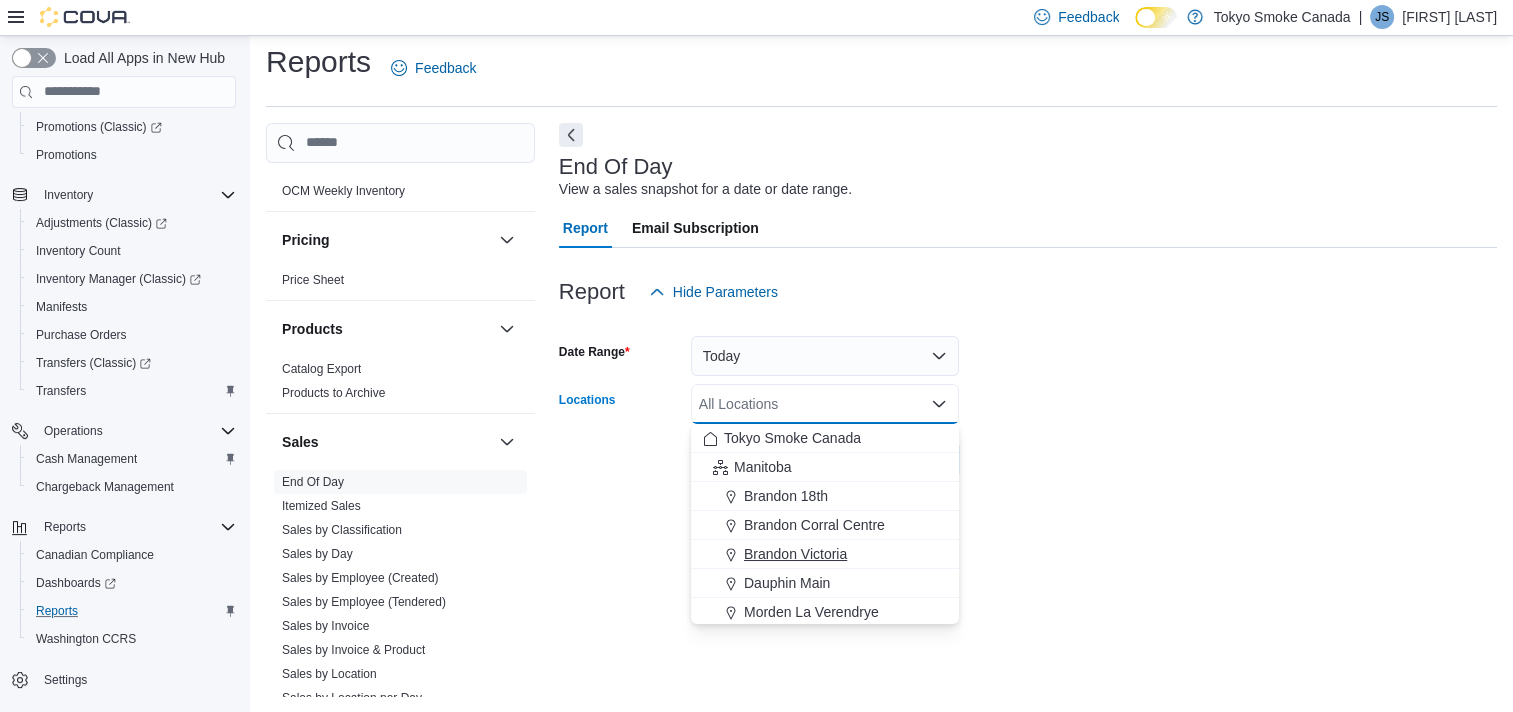 scroll, scrollTop: 200, scrollLeft: 0, axis: vertical 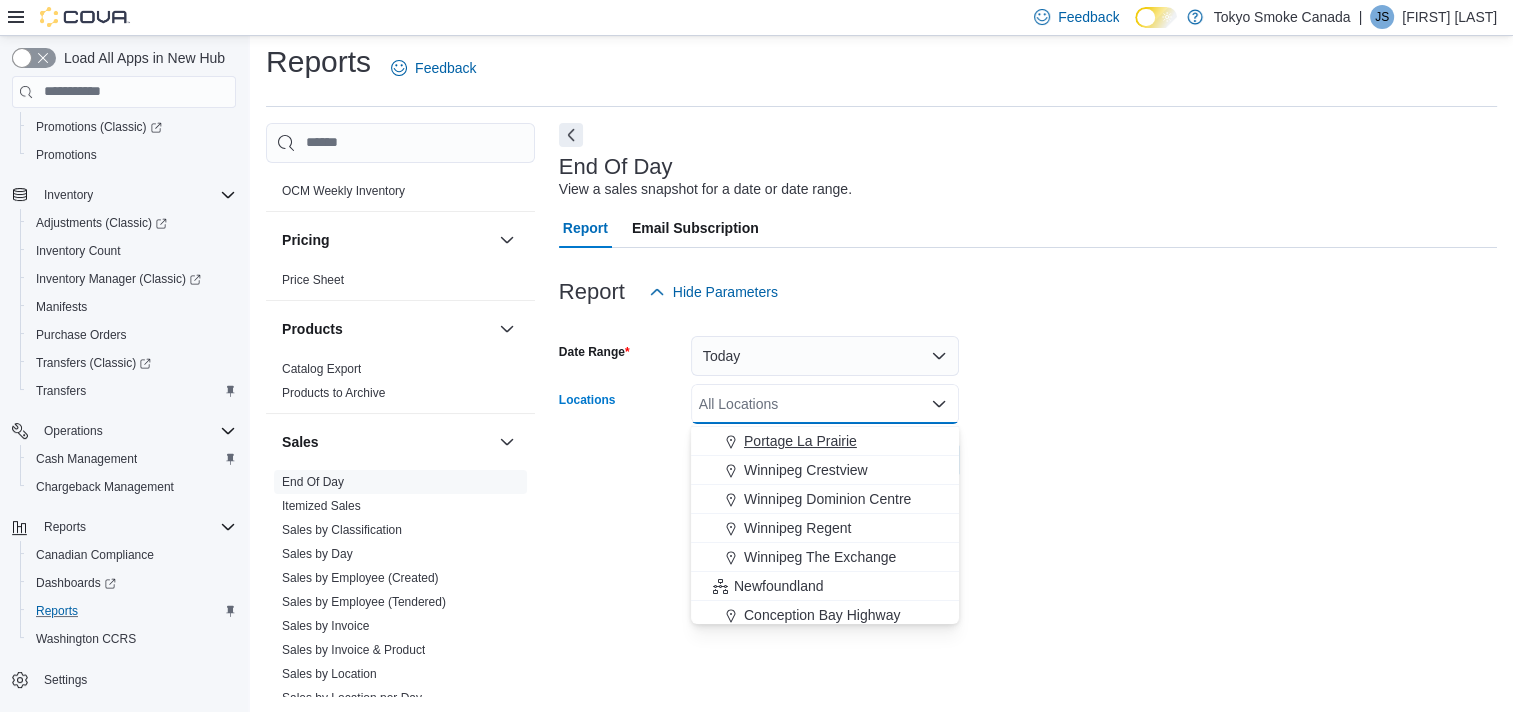 click on "Portage La Prairie" at bounding box center (800, 441) 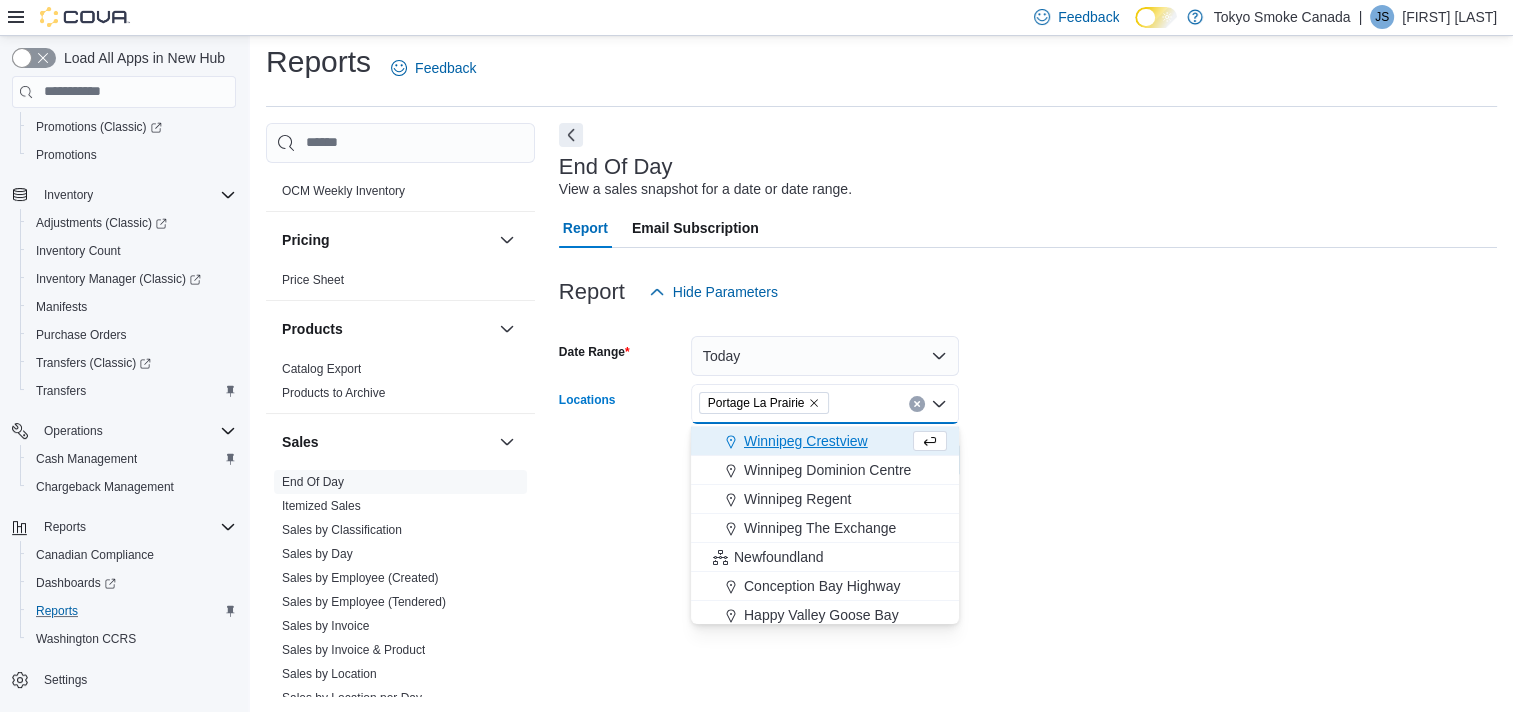 click at bounding box center [1028, 492] 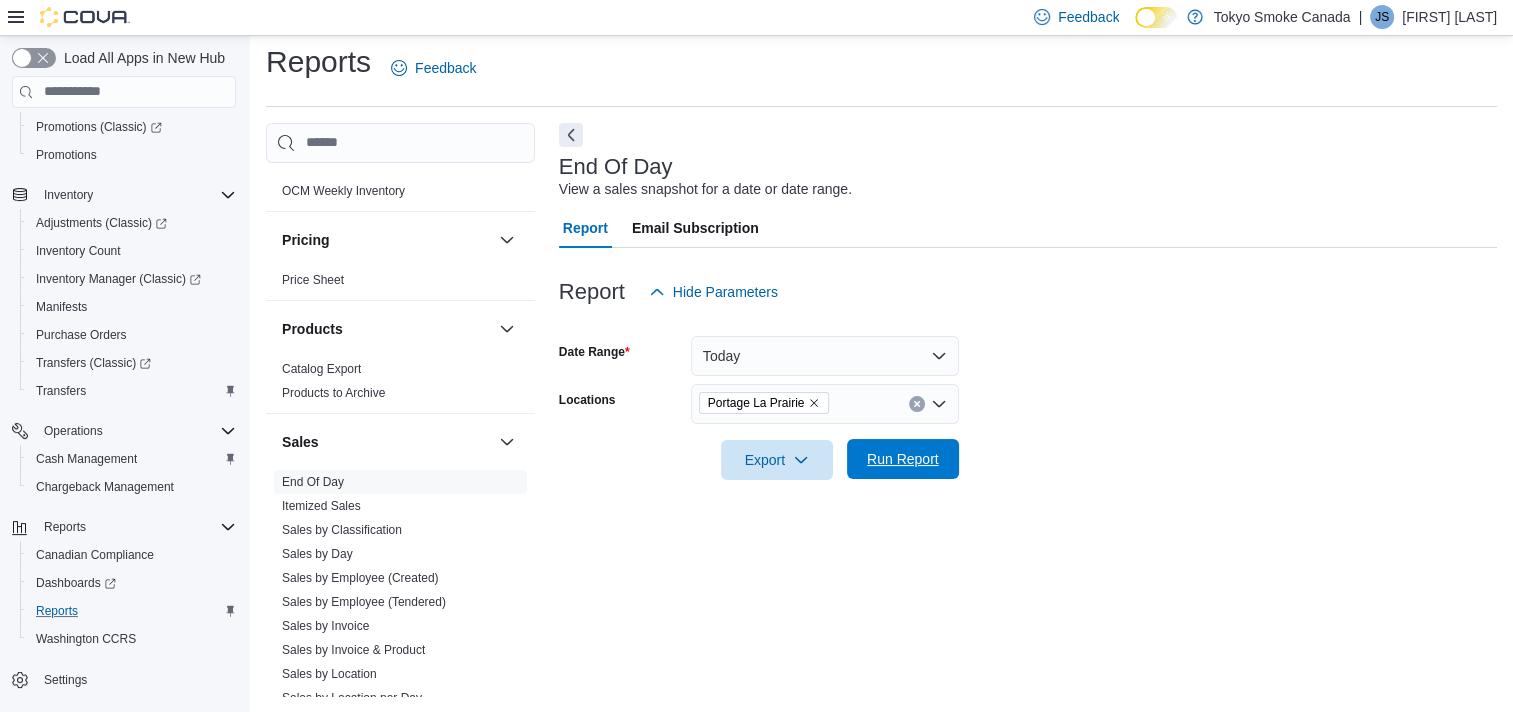 click on "Run Report" at bounding box center [903, 459] 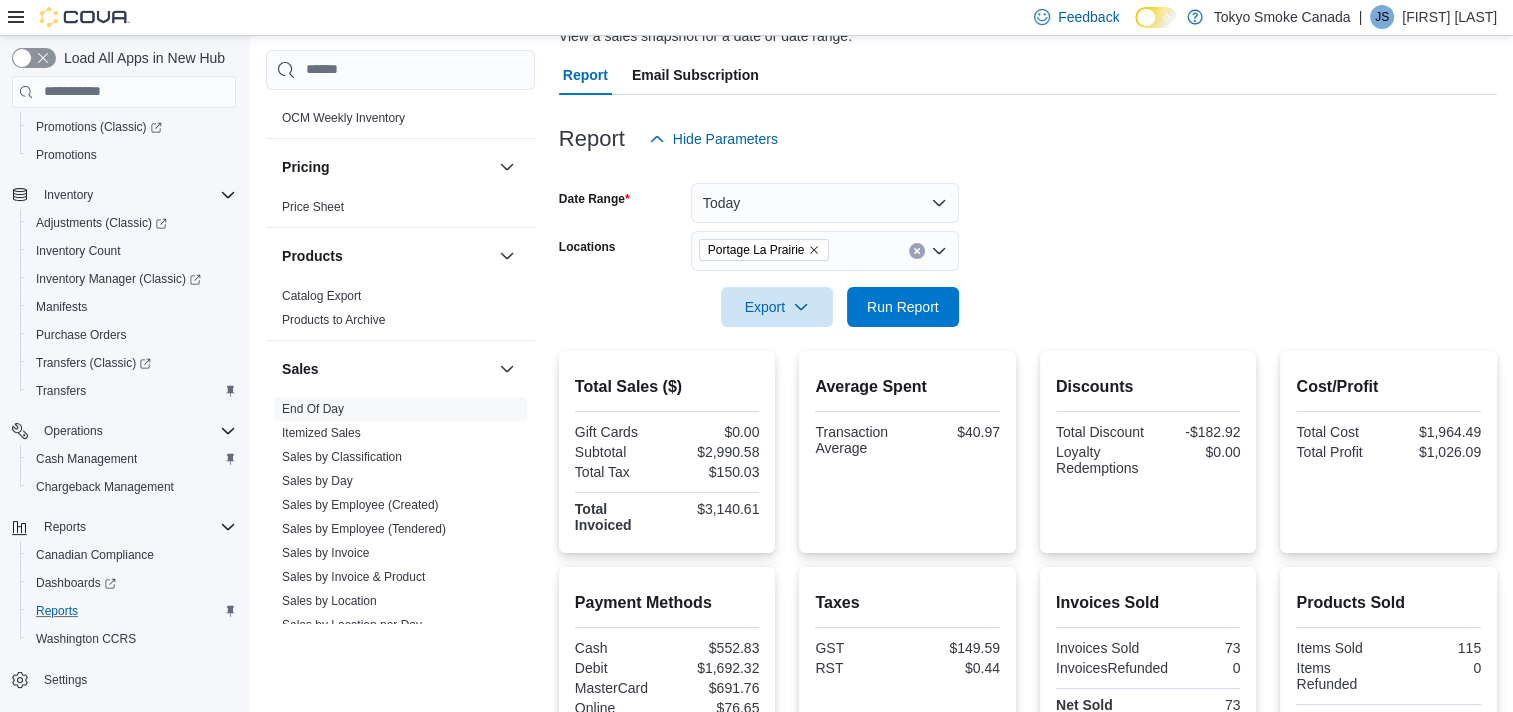 scroll, scrollTop: 210, scrollLeft: 0, axis: vertical 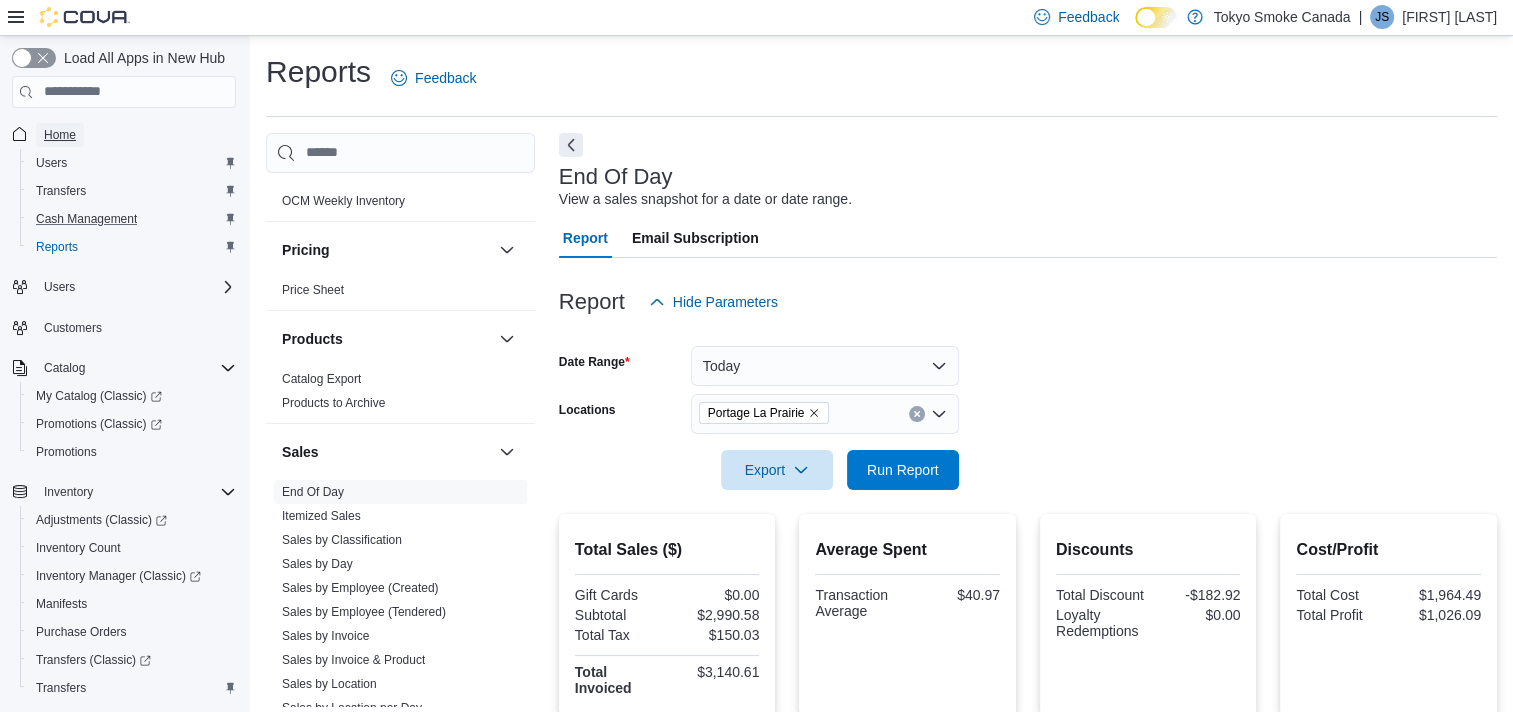 click on "Home" at bounding box center (60, 135) 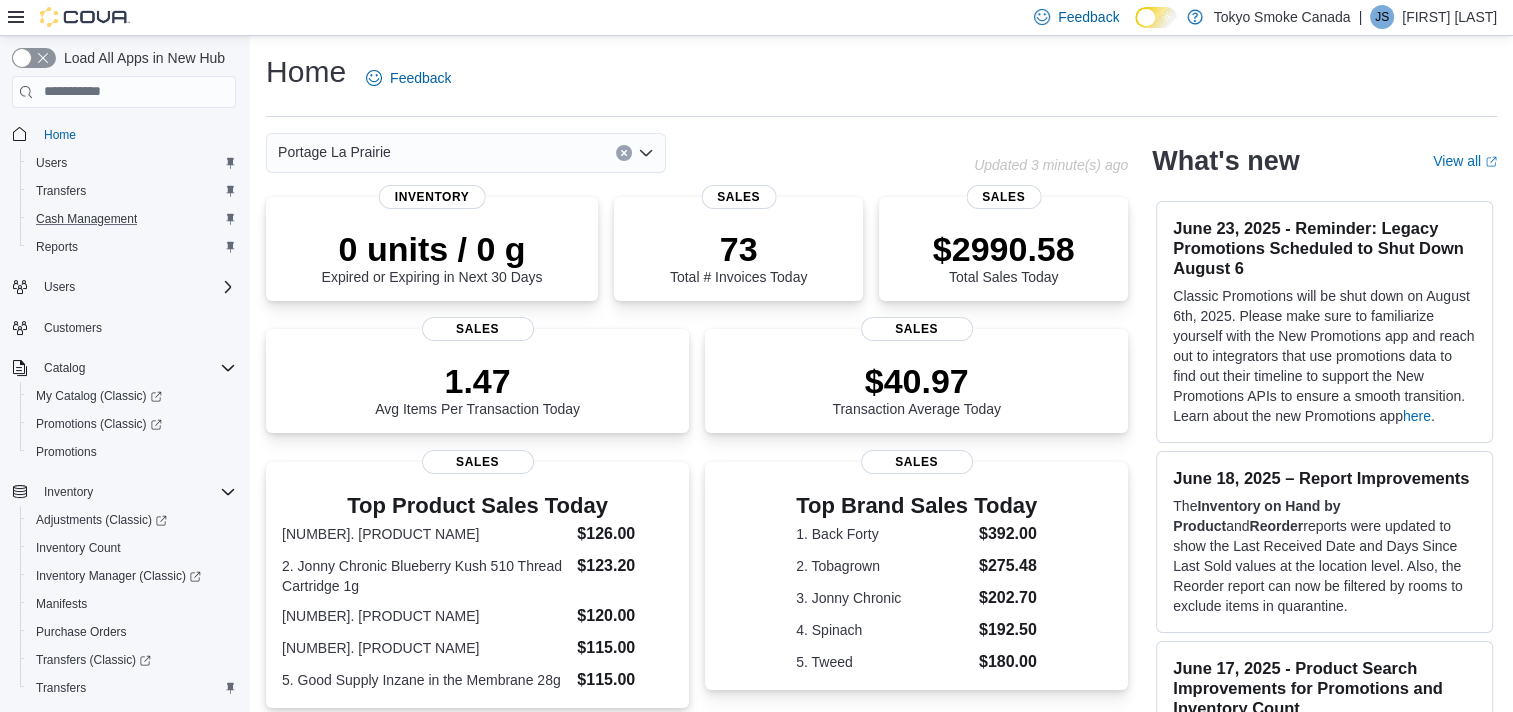 click on "[FIRST] [LAST]" at bounding box center (1449, 17) 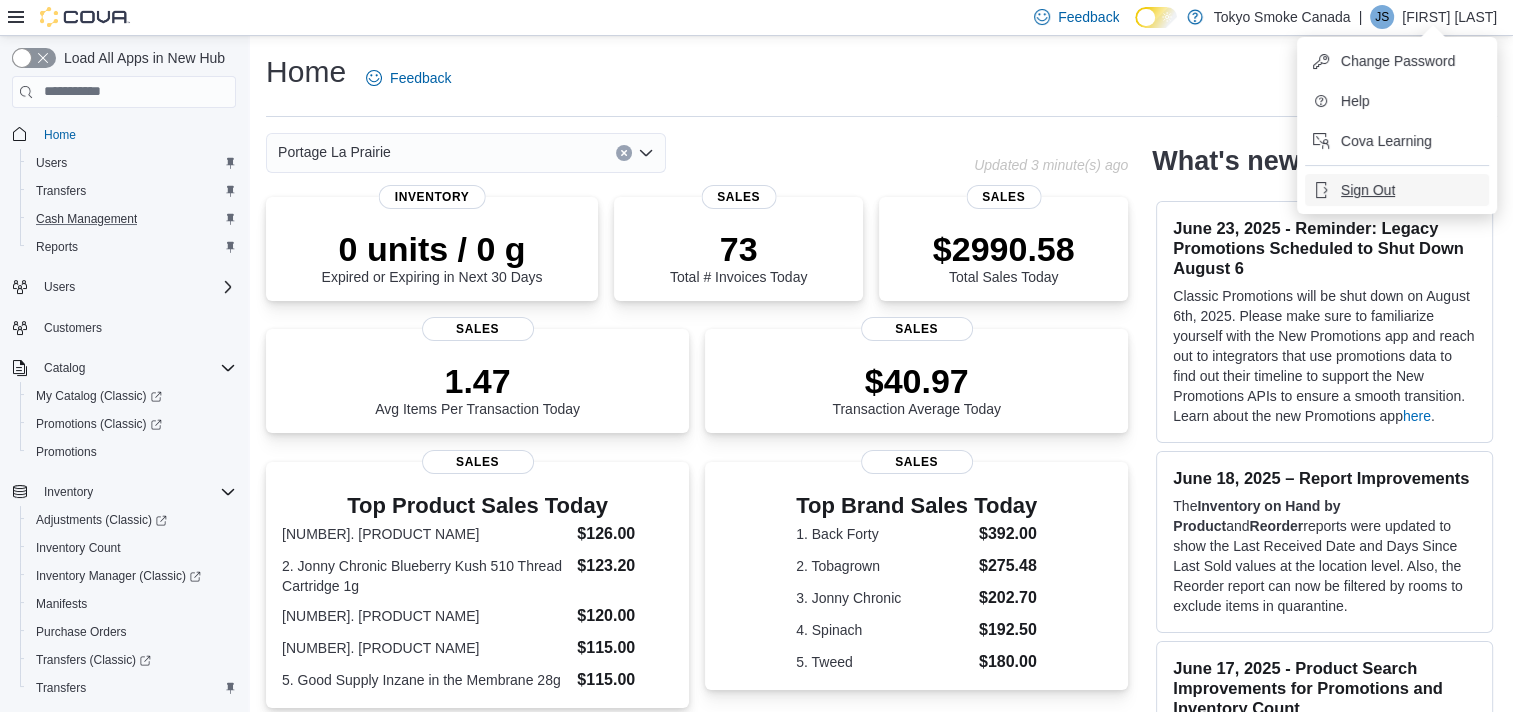 click on "Sign Out" at bounding box center (1368, 190) 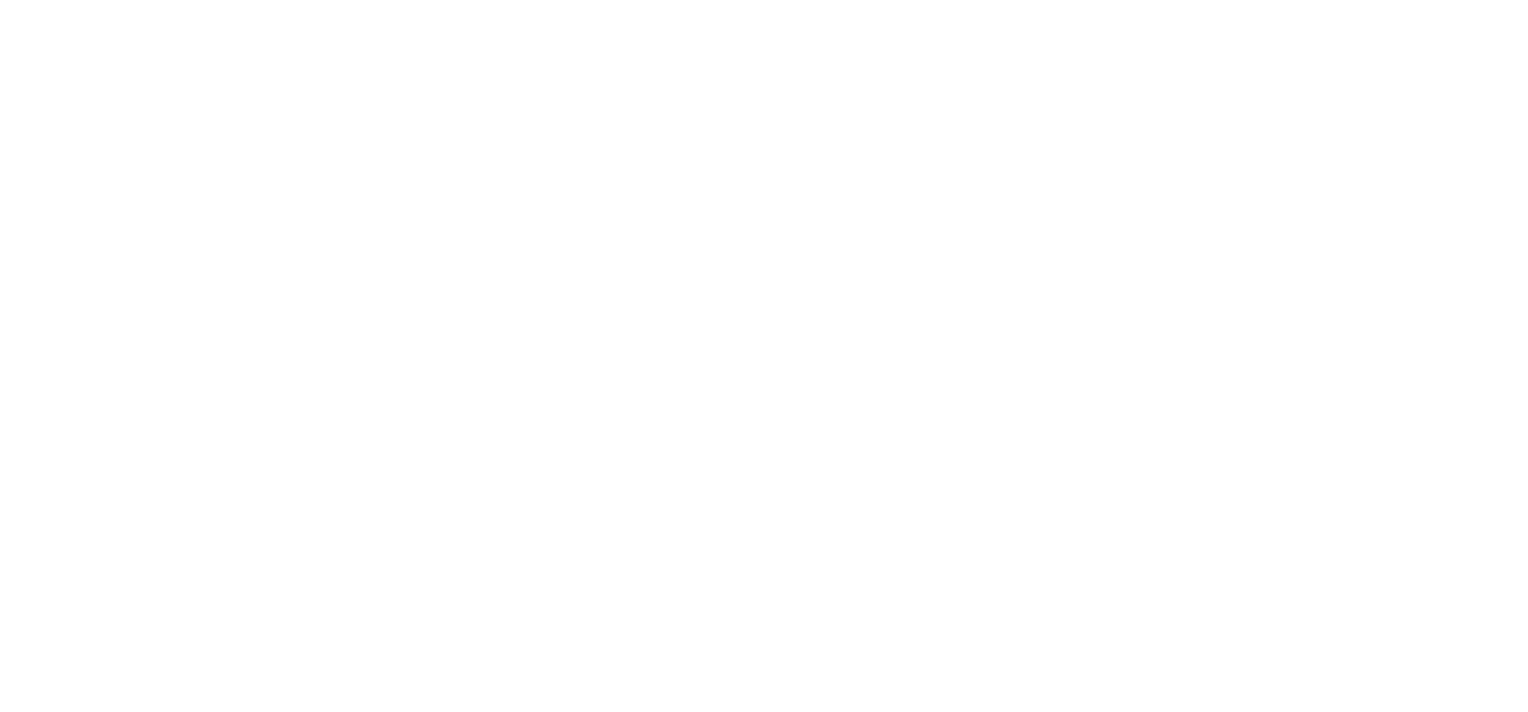 scroll, scrollTop: 0, scrollLeft: 0, axis: both 